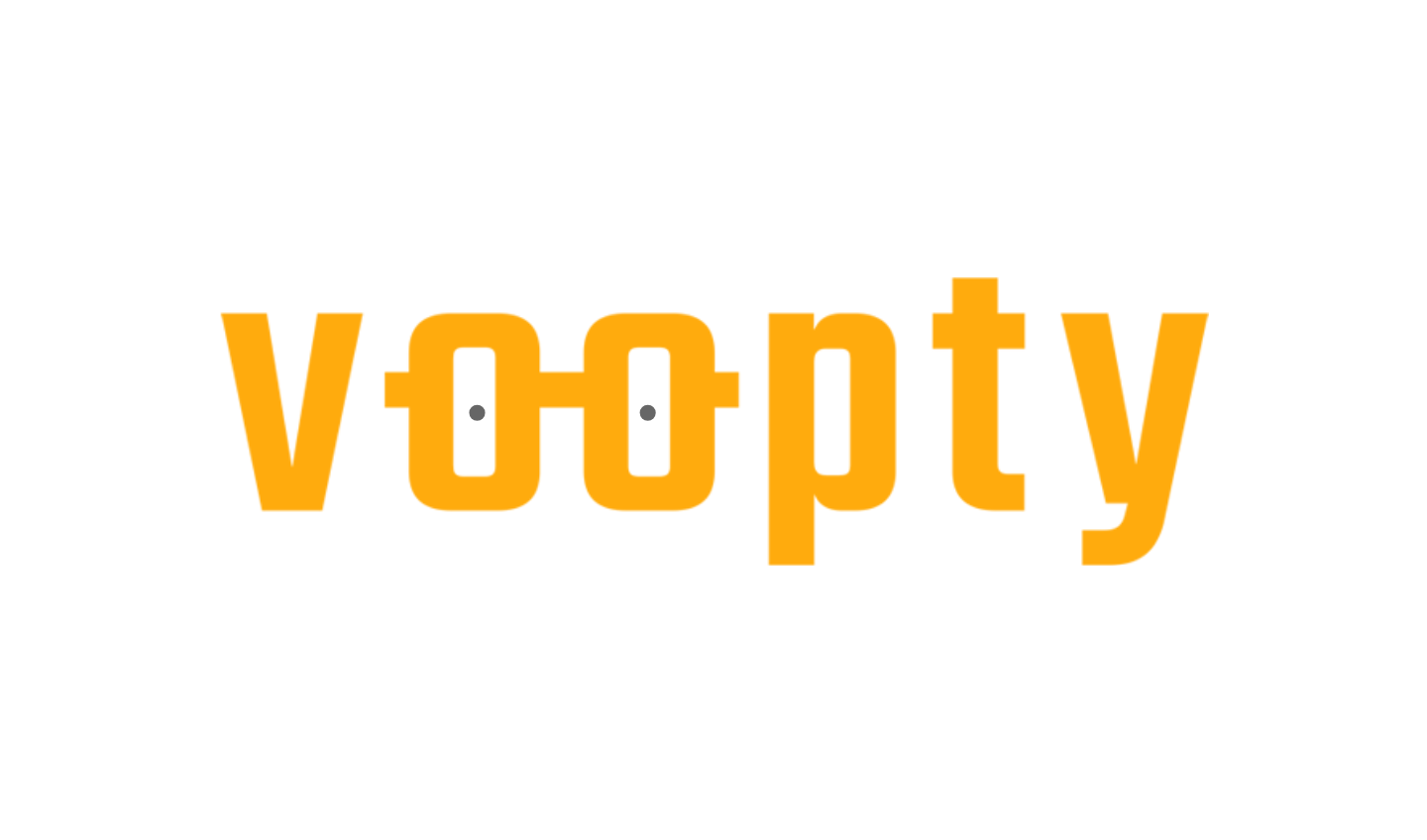 scroll, scrollTop: 0, scrollLeft: 0, axis: both 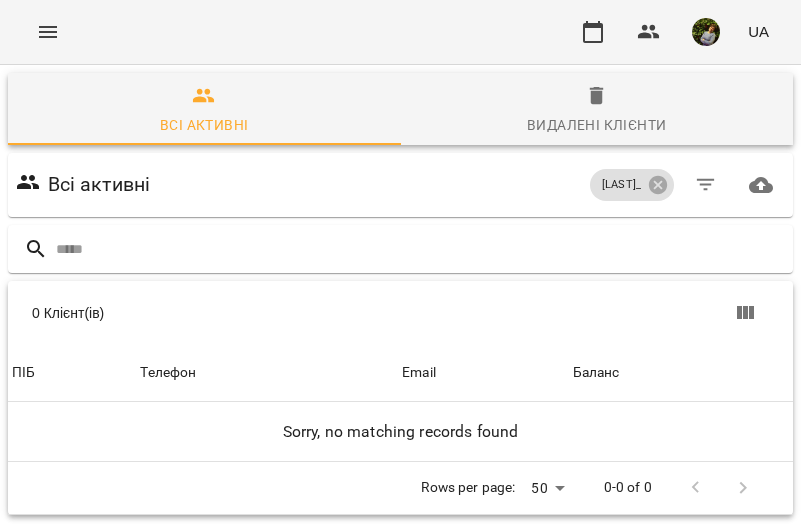 click 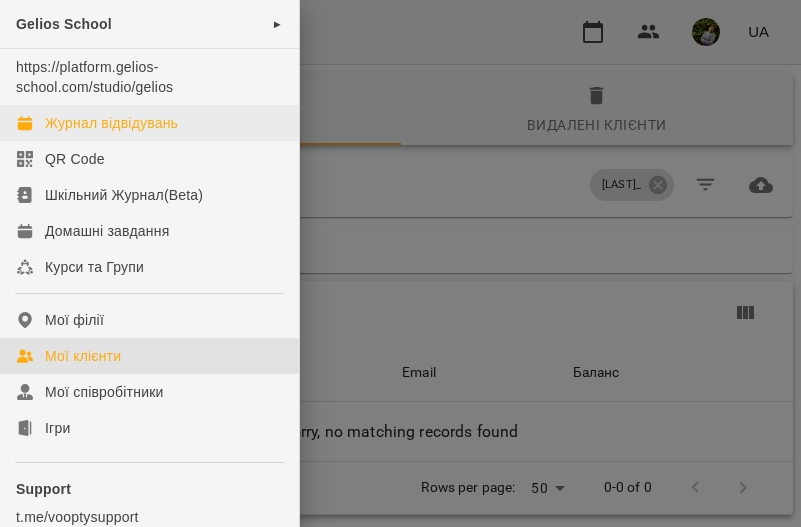 click on "Журнал відвідувань" at bounding box center [111, 123] 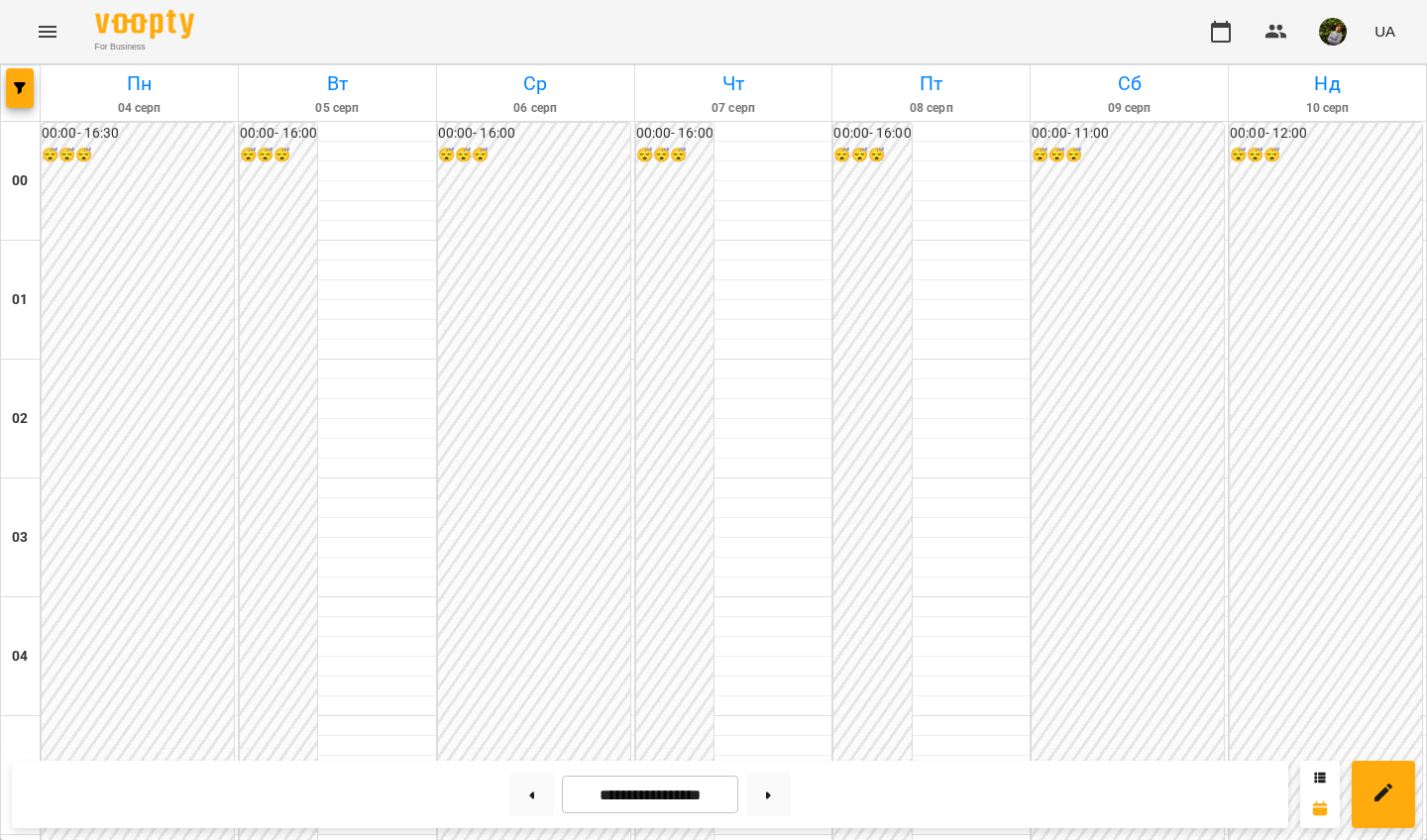 scroll, scrollTop: 1678, scrollLeft: 0, axis: vertical 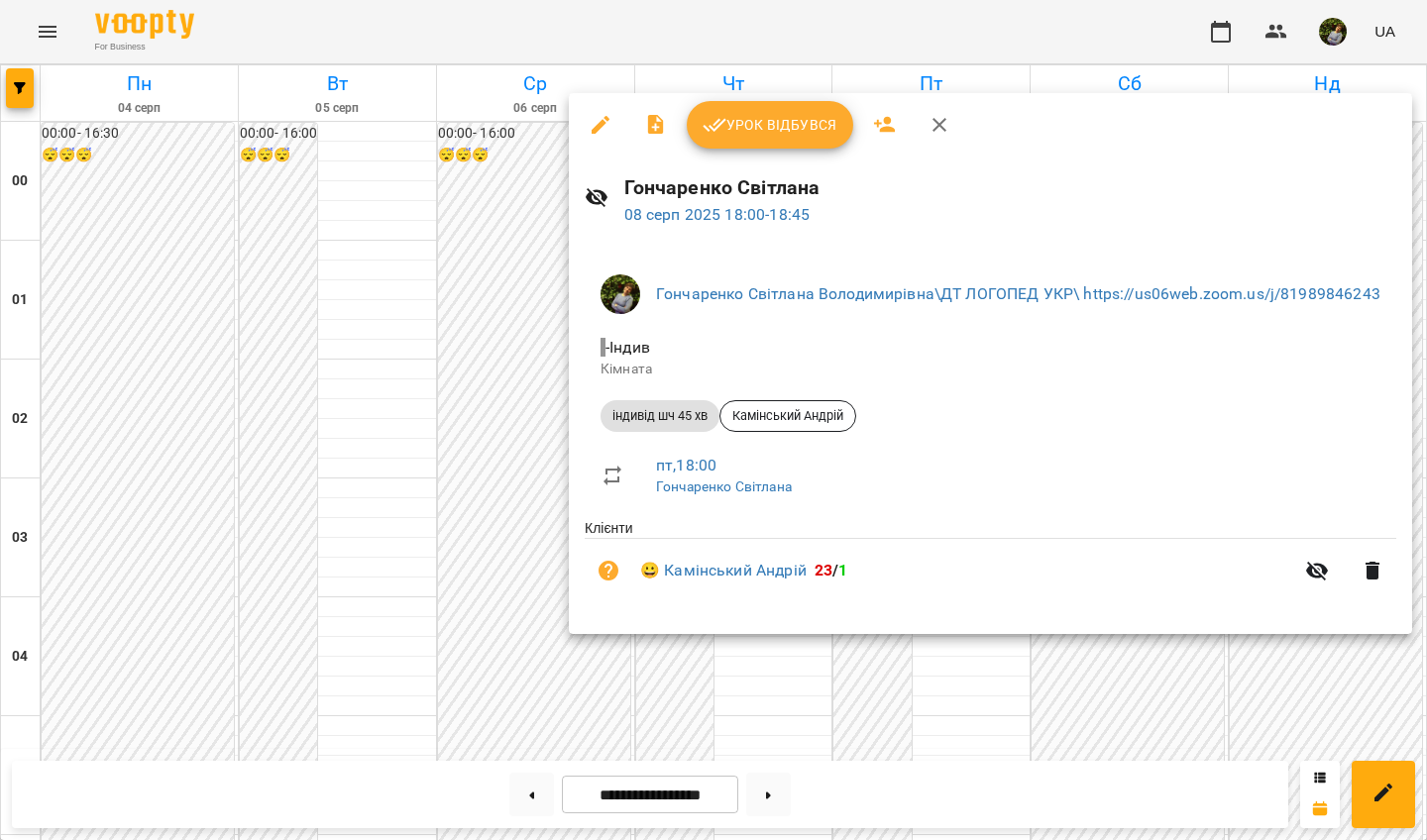 click at bounding box center (714, 420) 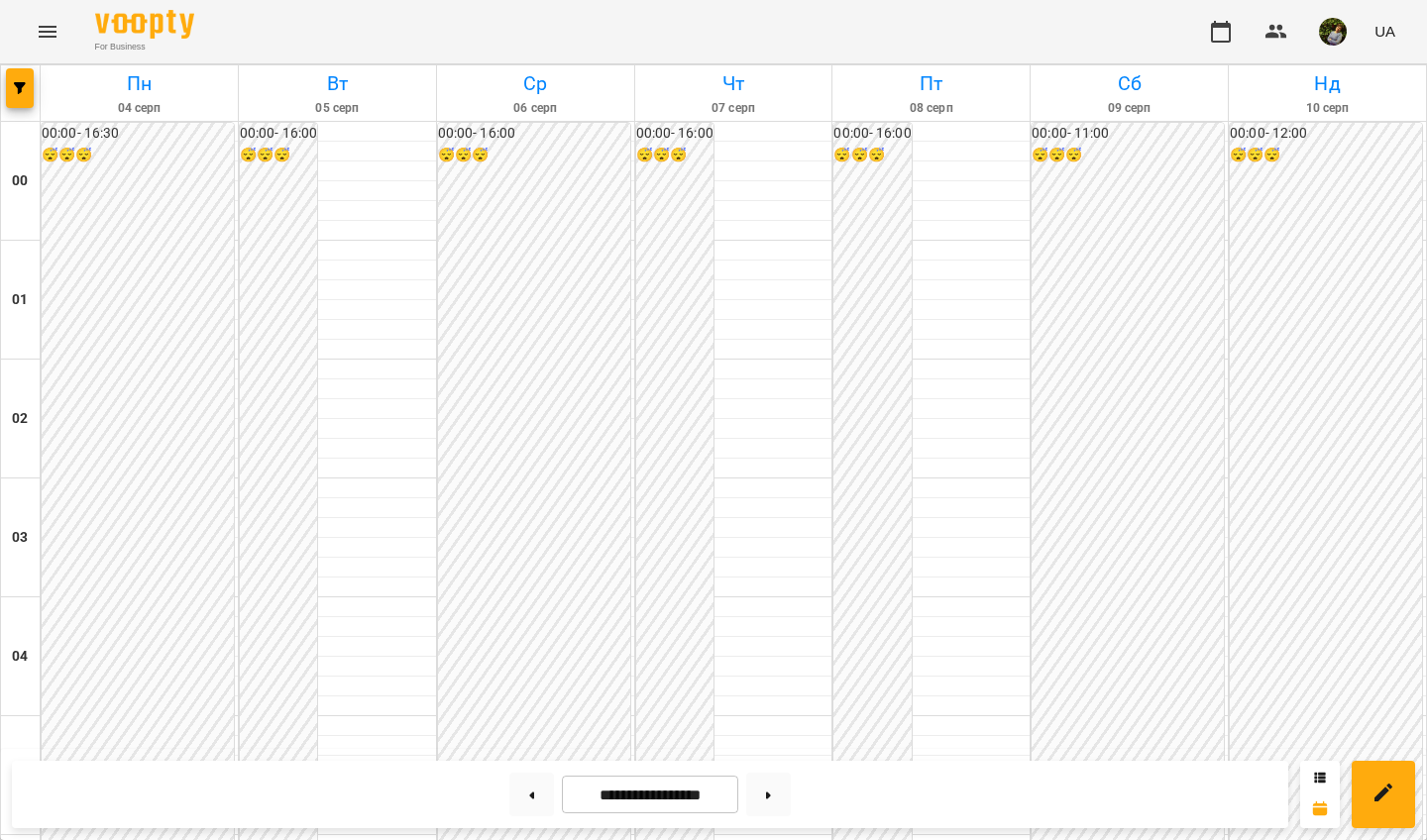 scroll, scrollTop: 2216, scrollLeft: 0, axis: vertical 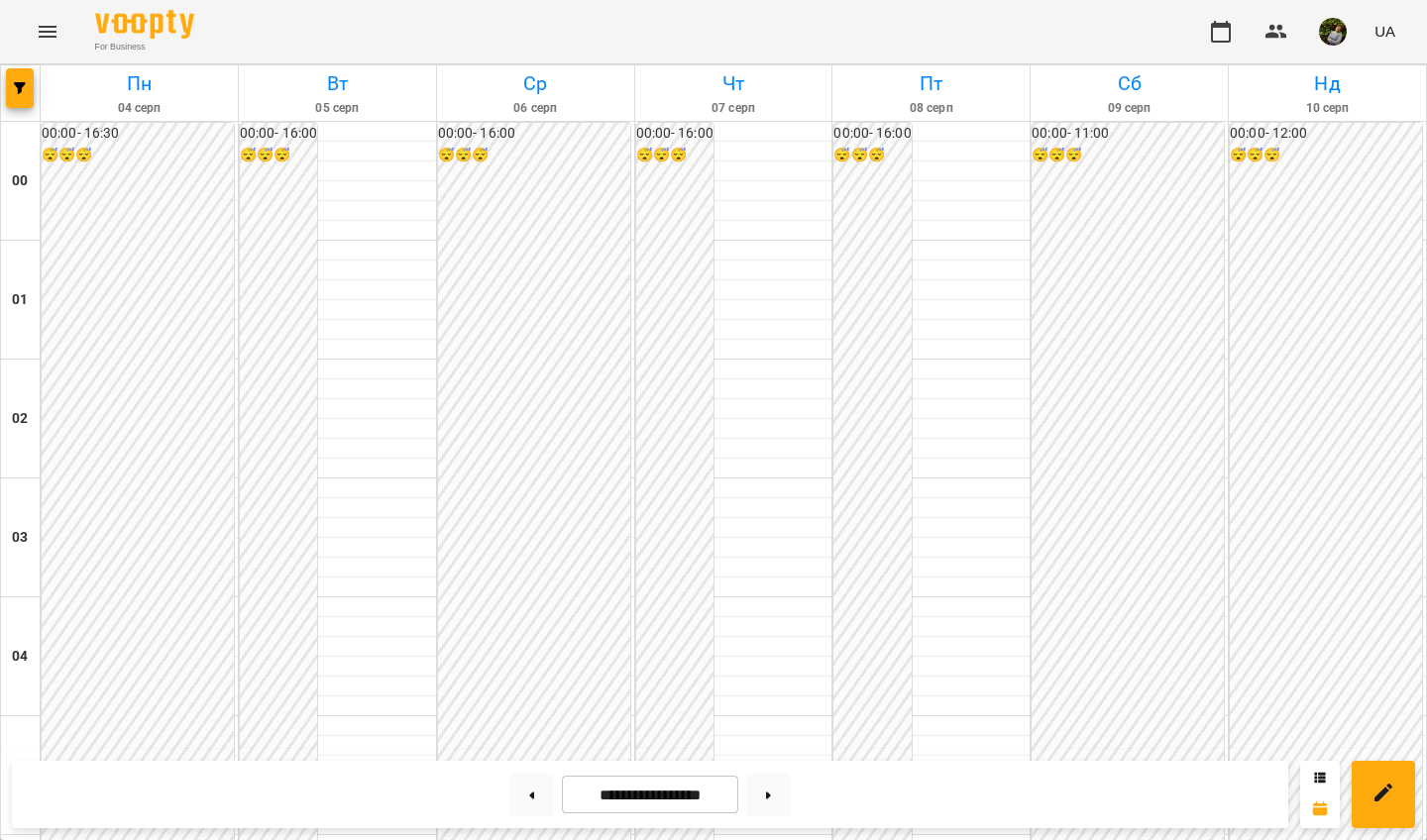click on "Беркут Захар" at bounding box center (891, 2699) 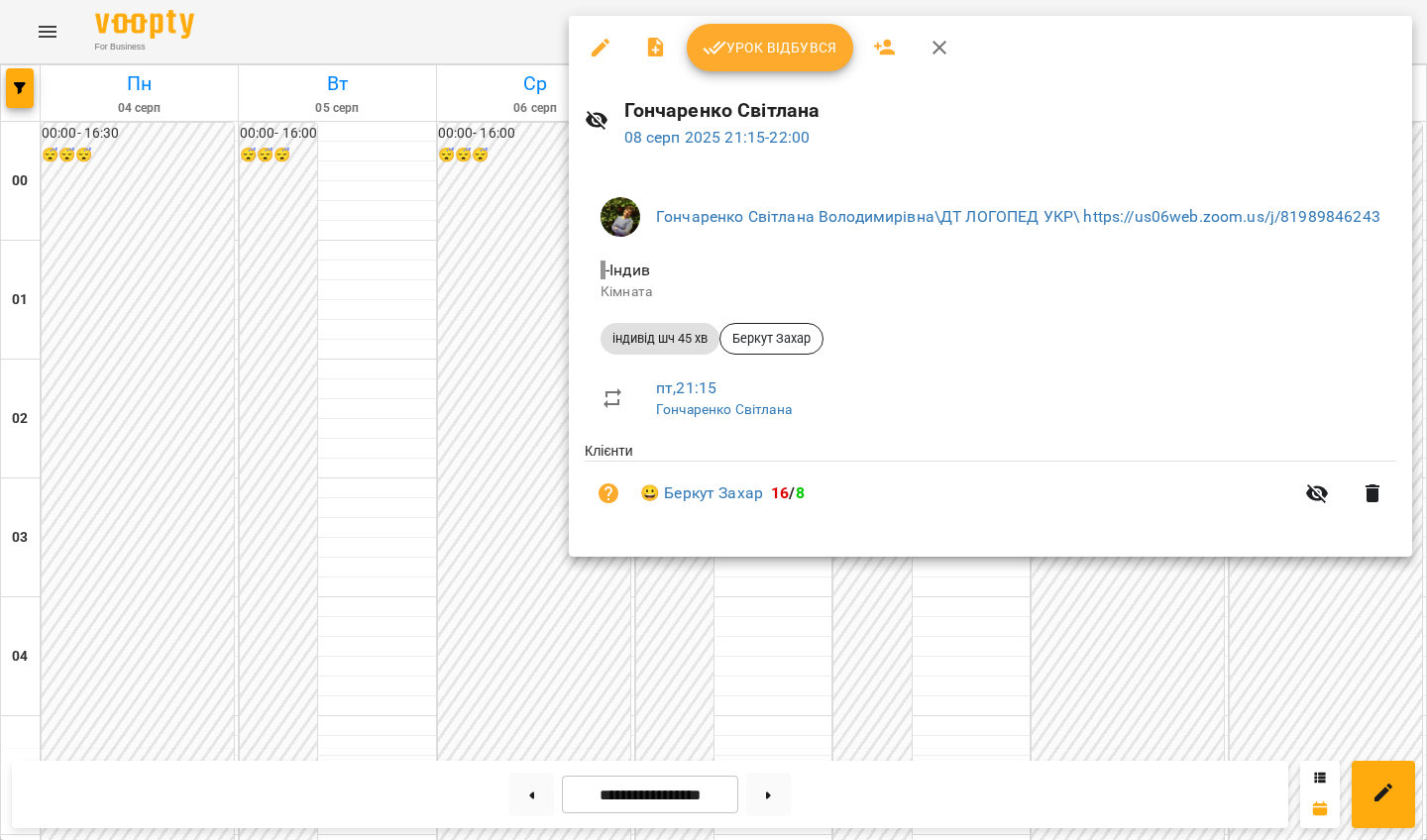 click at bounding box center [714, 420] 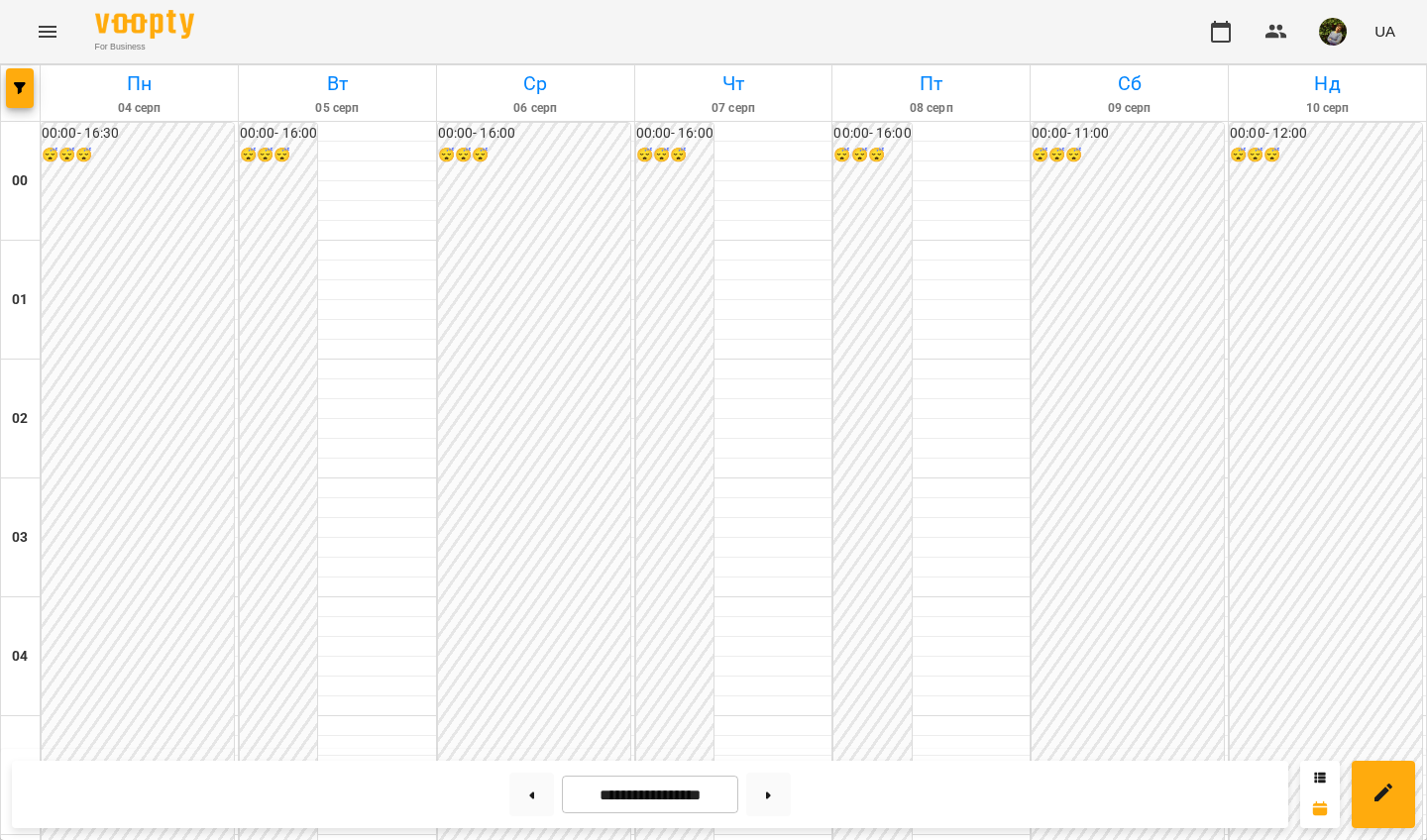 scroll, scrollTop: 1248, scrollLeft: 0, axis: vertical 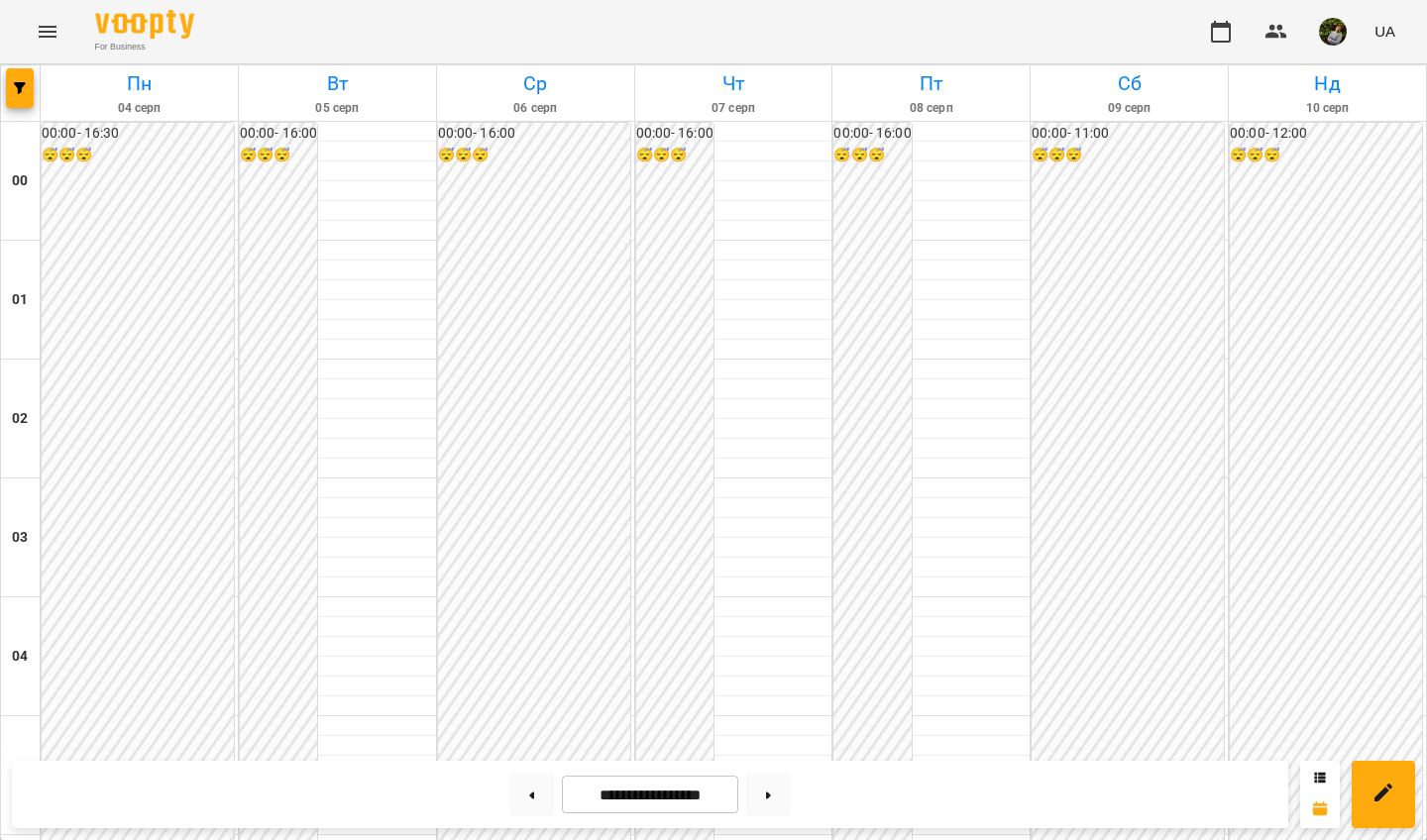 click on "11:00" at bounding box center [1129, 1457] 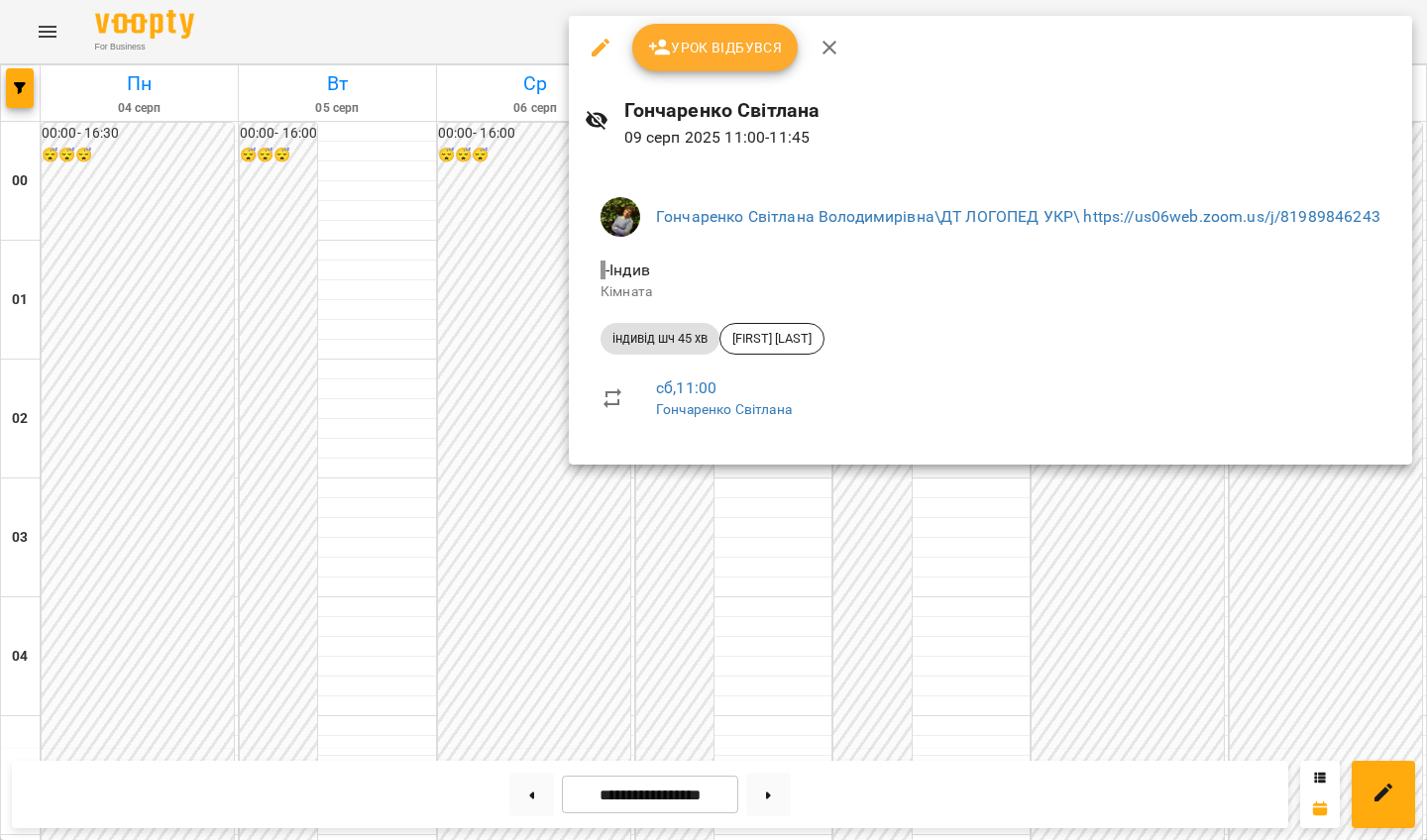 click at bounding box center [714, 420] 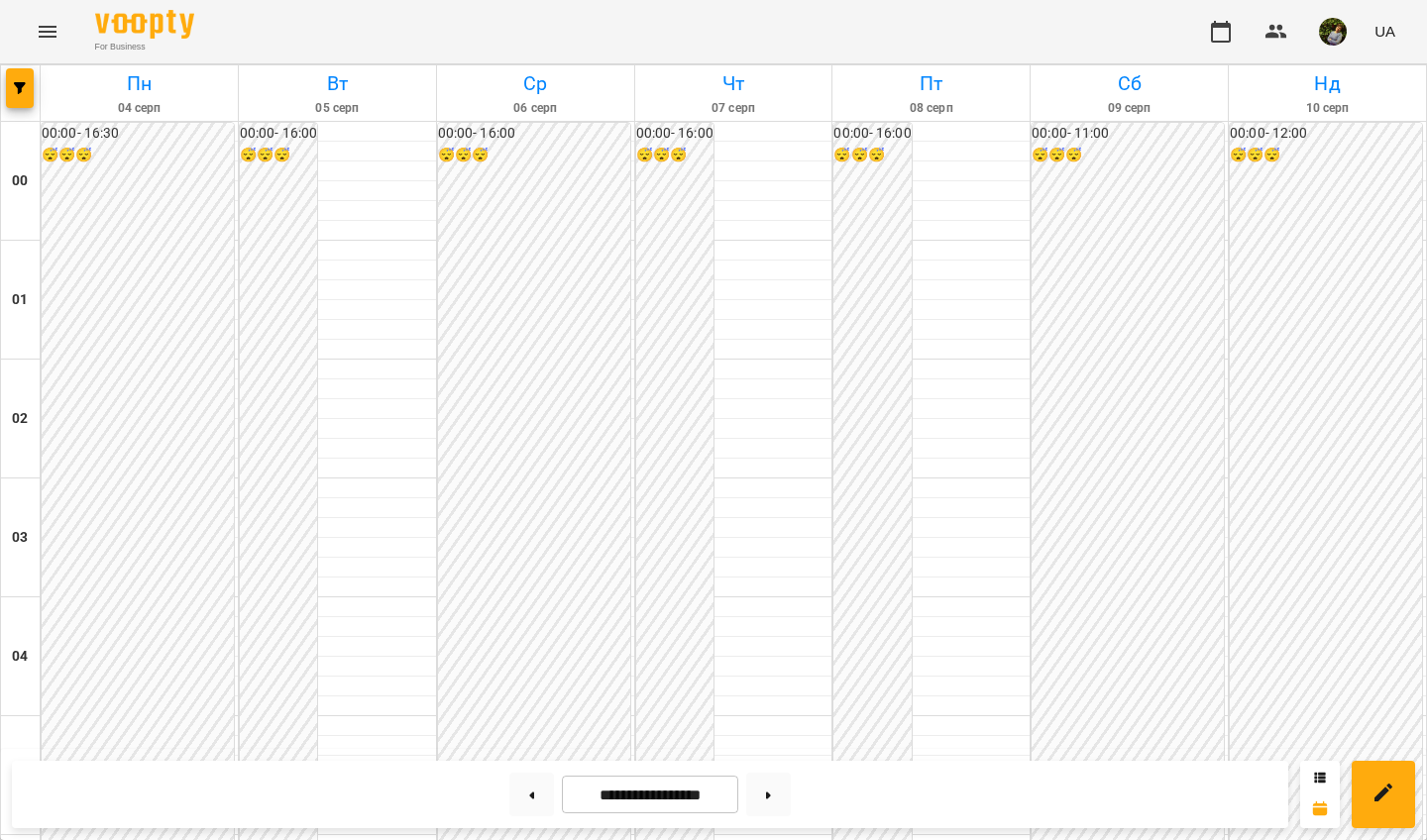 scroll, scrollTop: 2223, scrollLeft: 0, axis: vertical 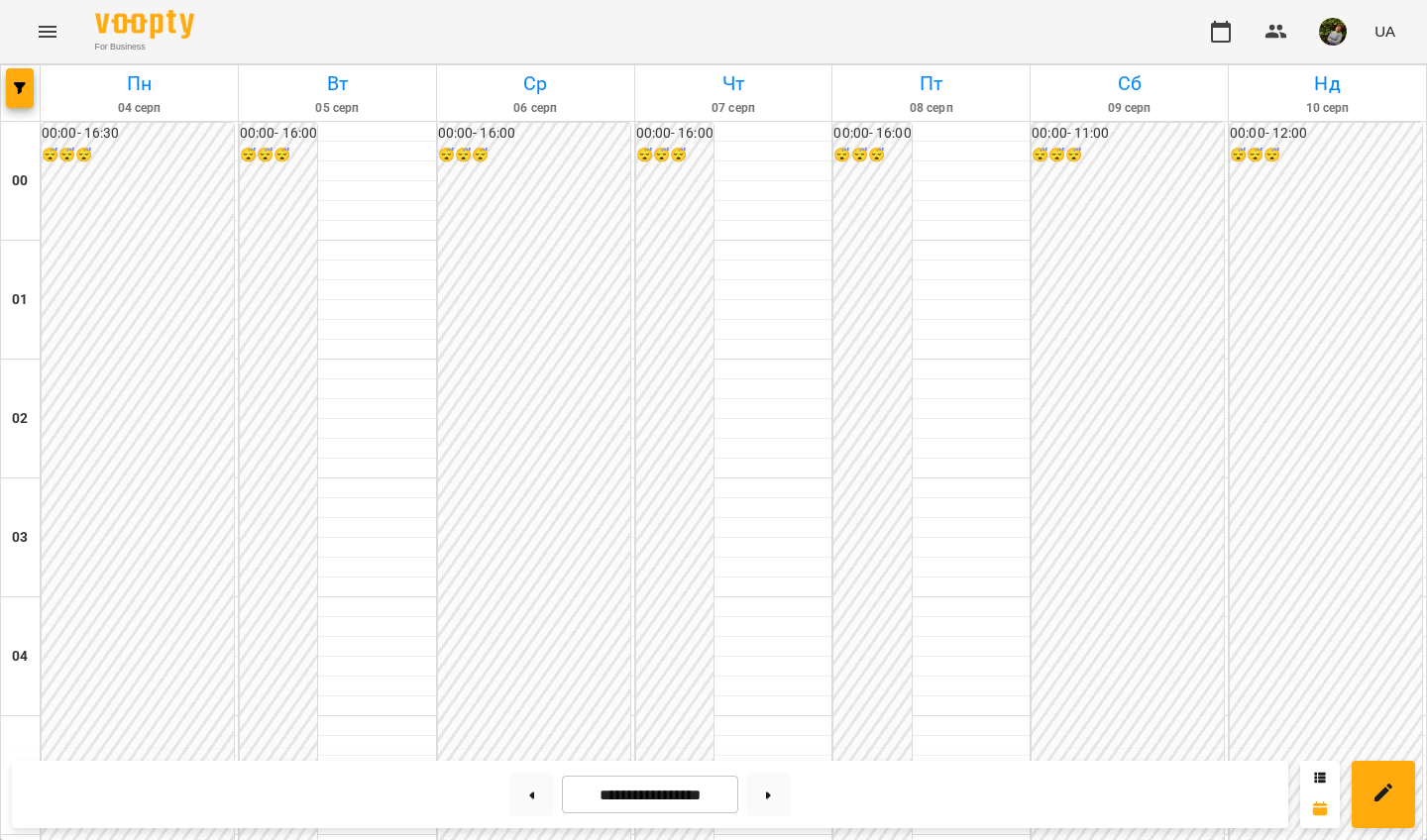 click 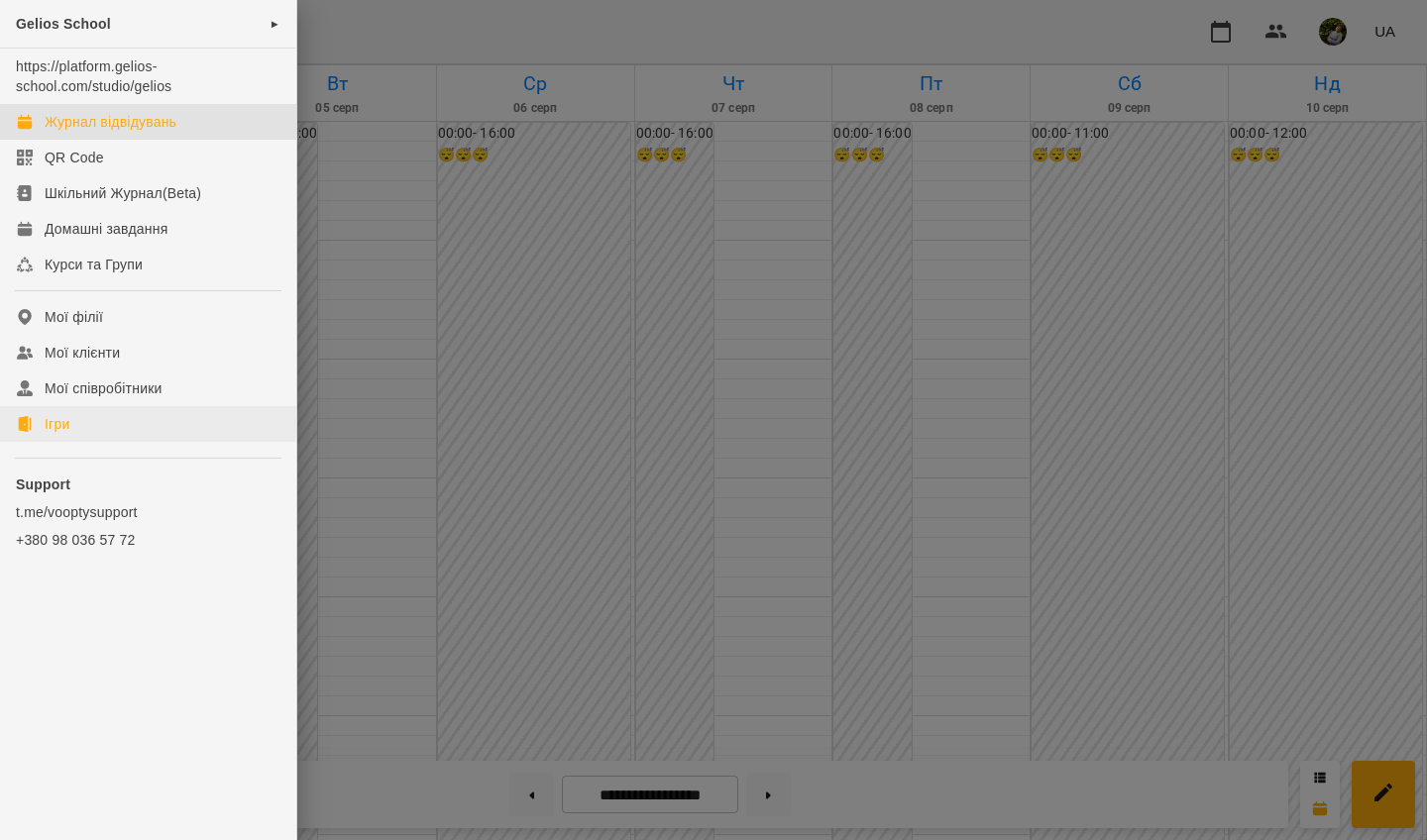 click on "Ігри" at bounding box center [56, 424] 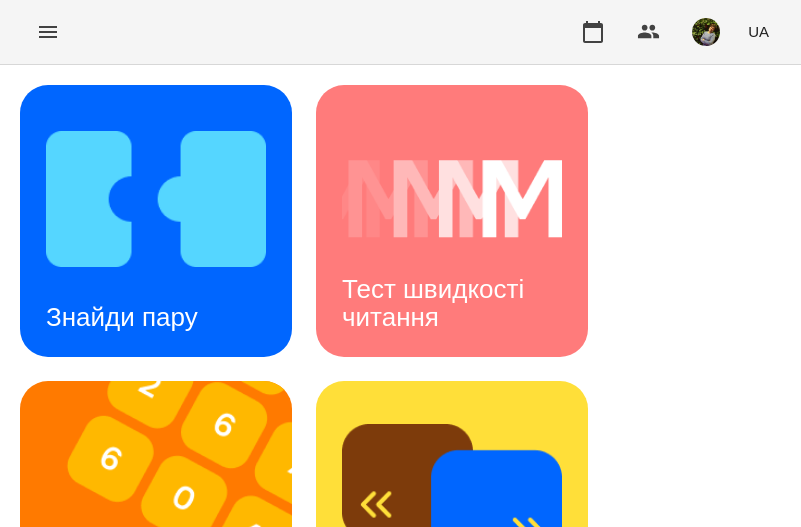 click 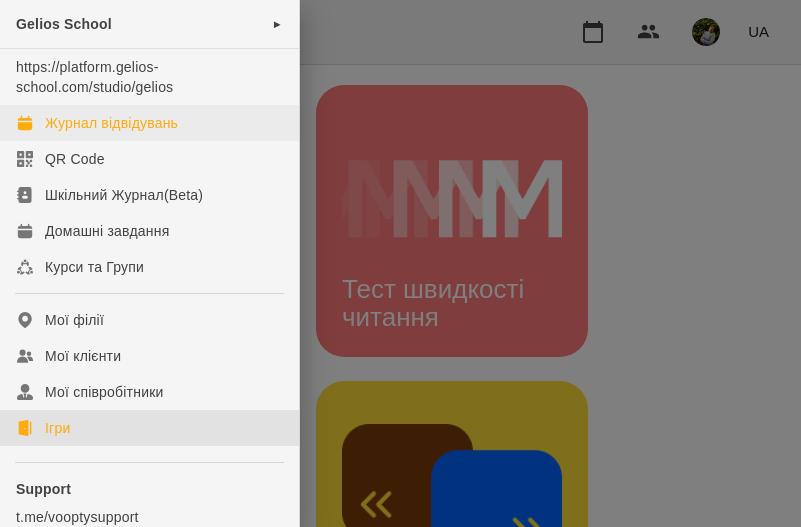 click on "Журнал відвідувань" at bounding box center [111, 123] 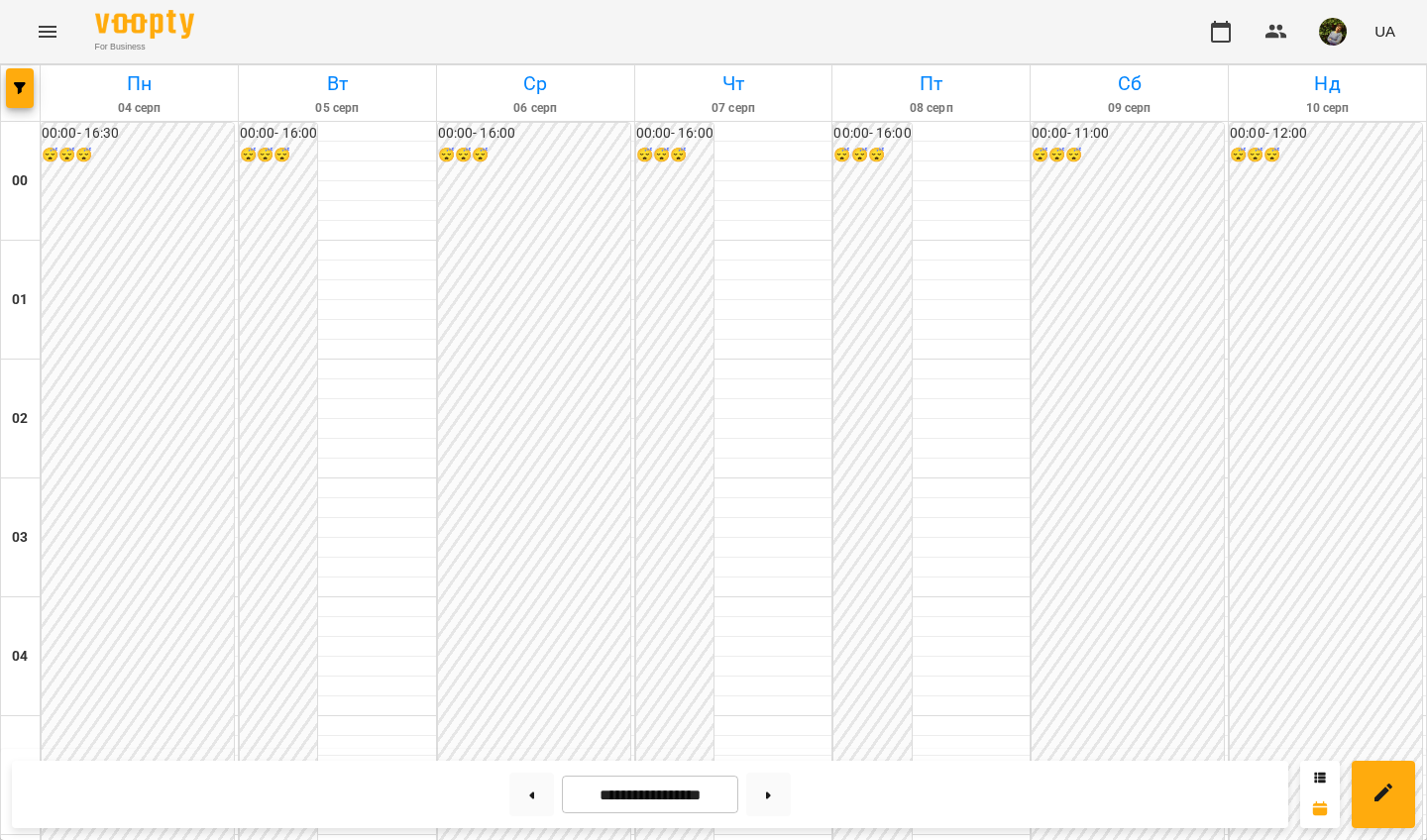 scroll, scrollTop: 1905, scrollLeft: 0, axis: vertical 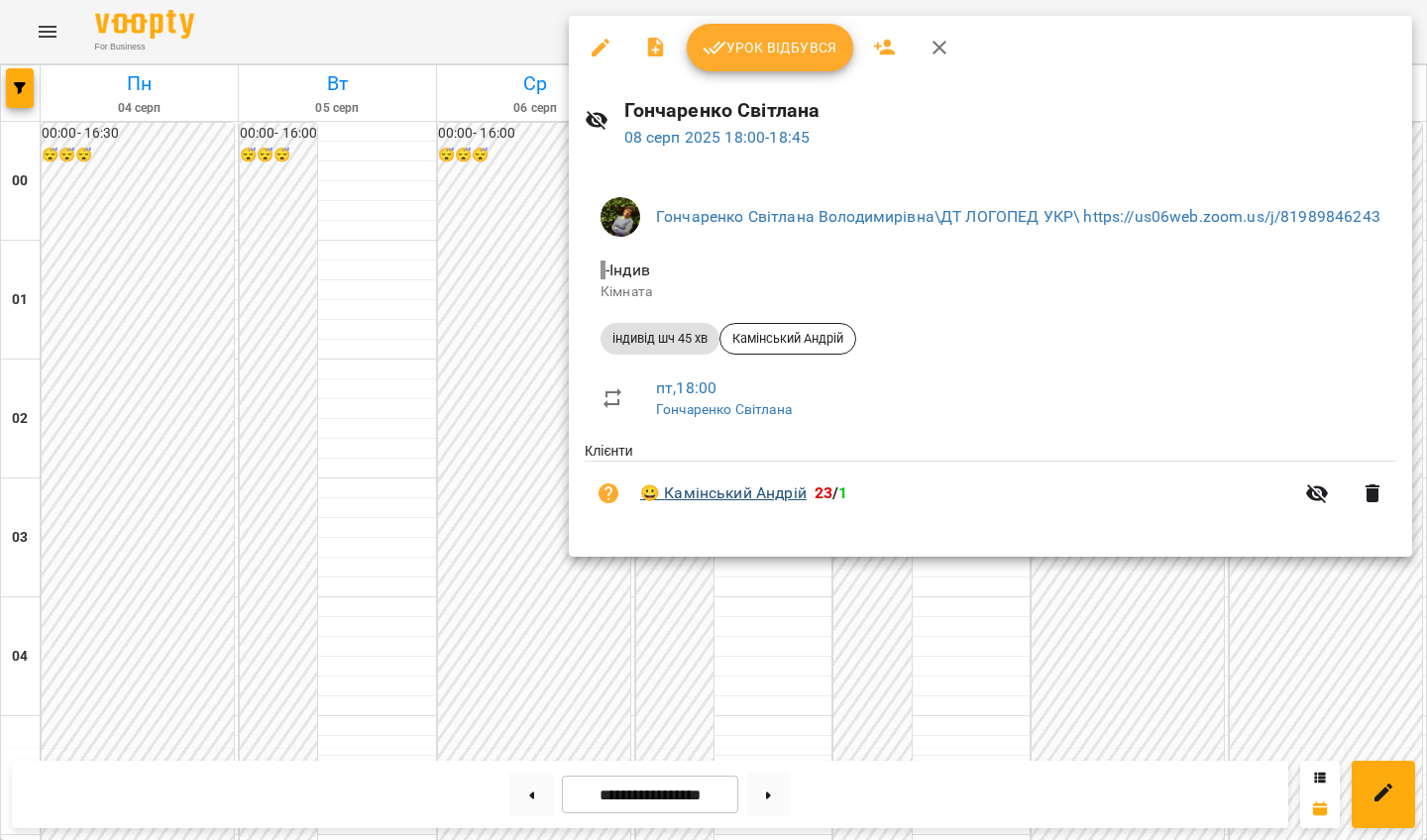 click on "😀   Камінський Андрій" at bounding box center [723, 493] 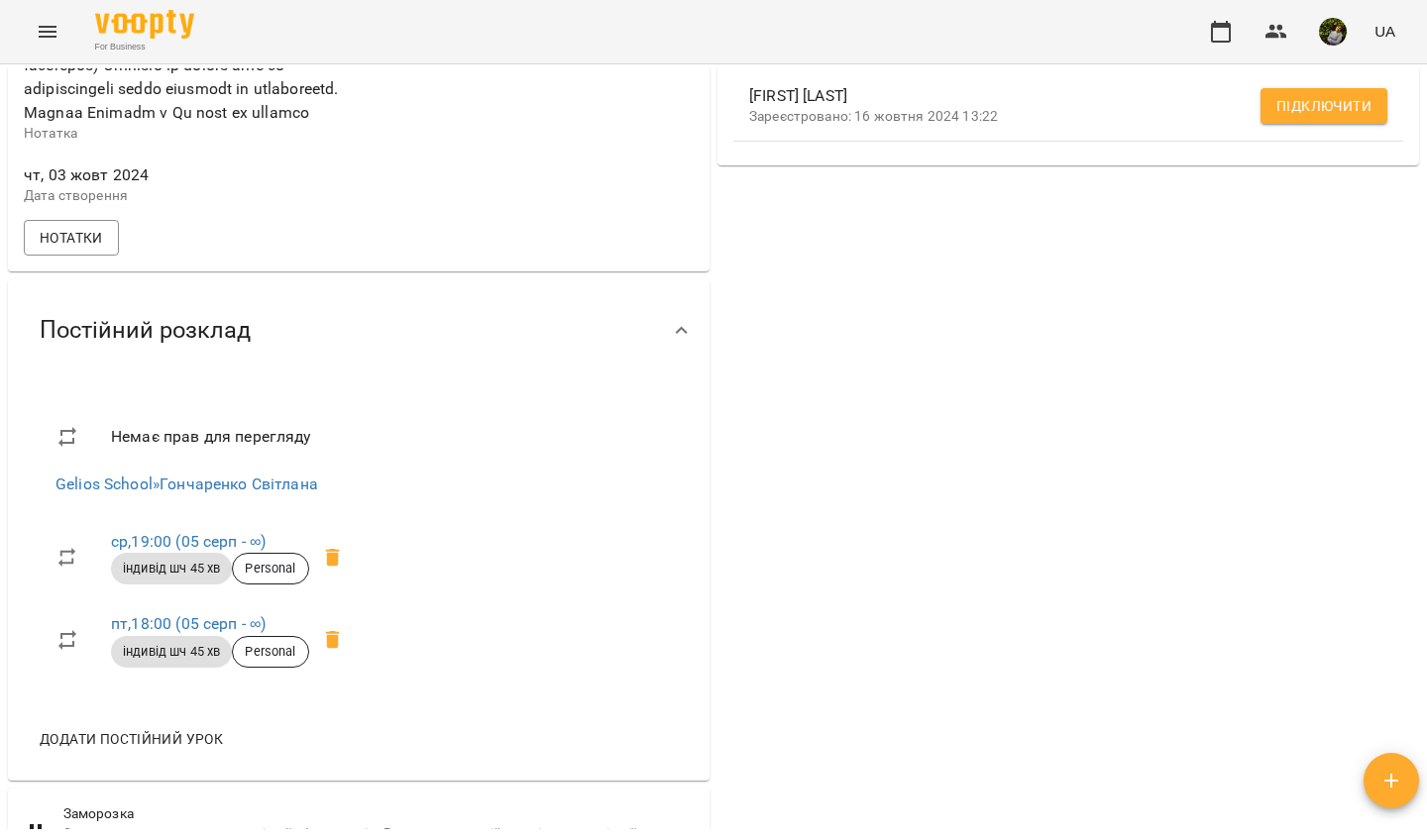 scroll, scrollTop: 1034, scrollLeft: 0, axis: vertical 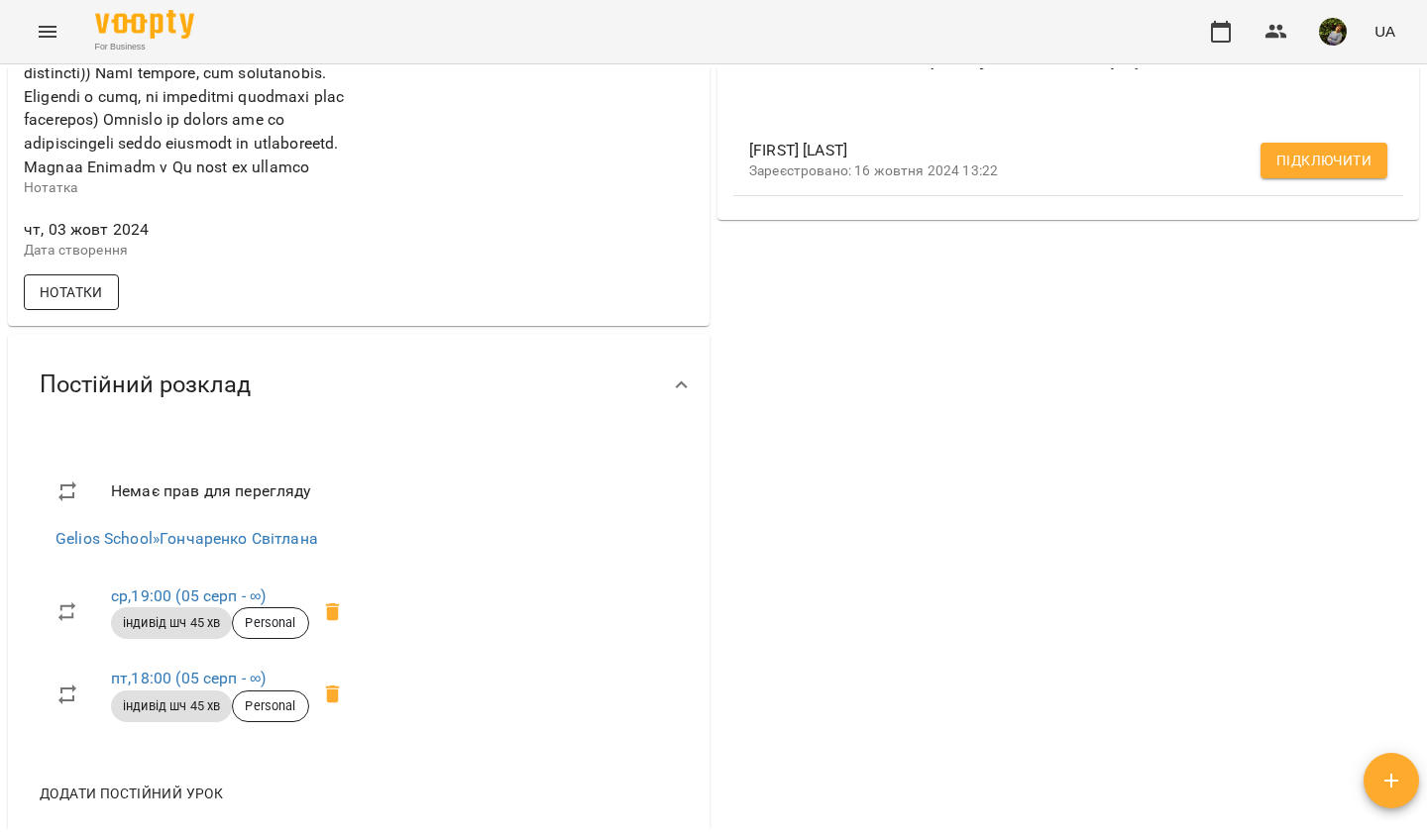 click on "Нотатки" at bounding box center (71, 292) 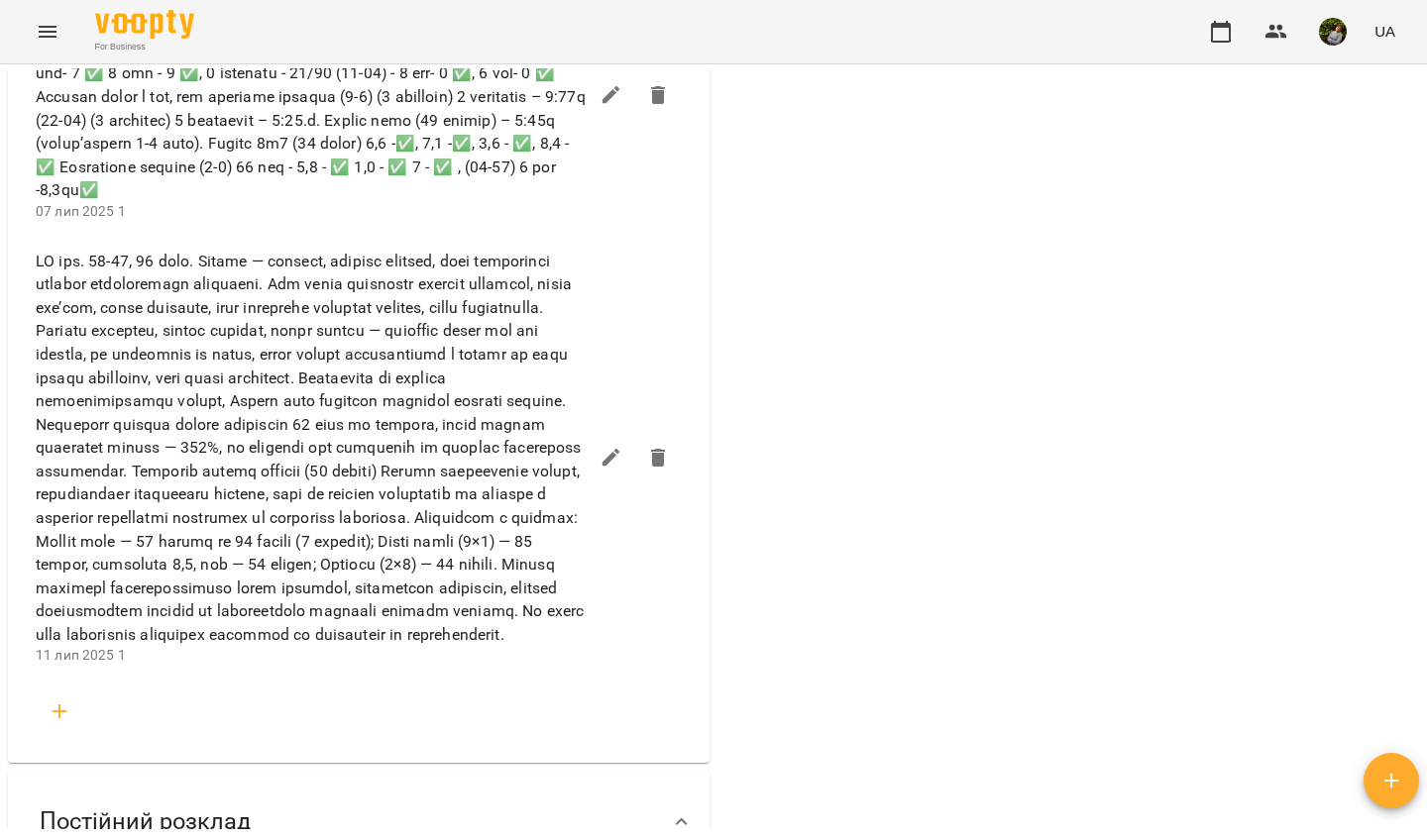 scroll, scrollTop: 3411, scrollLeft: 0, axis: vertical 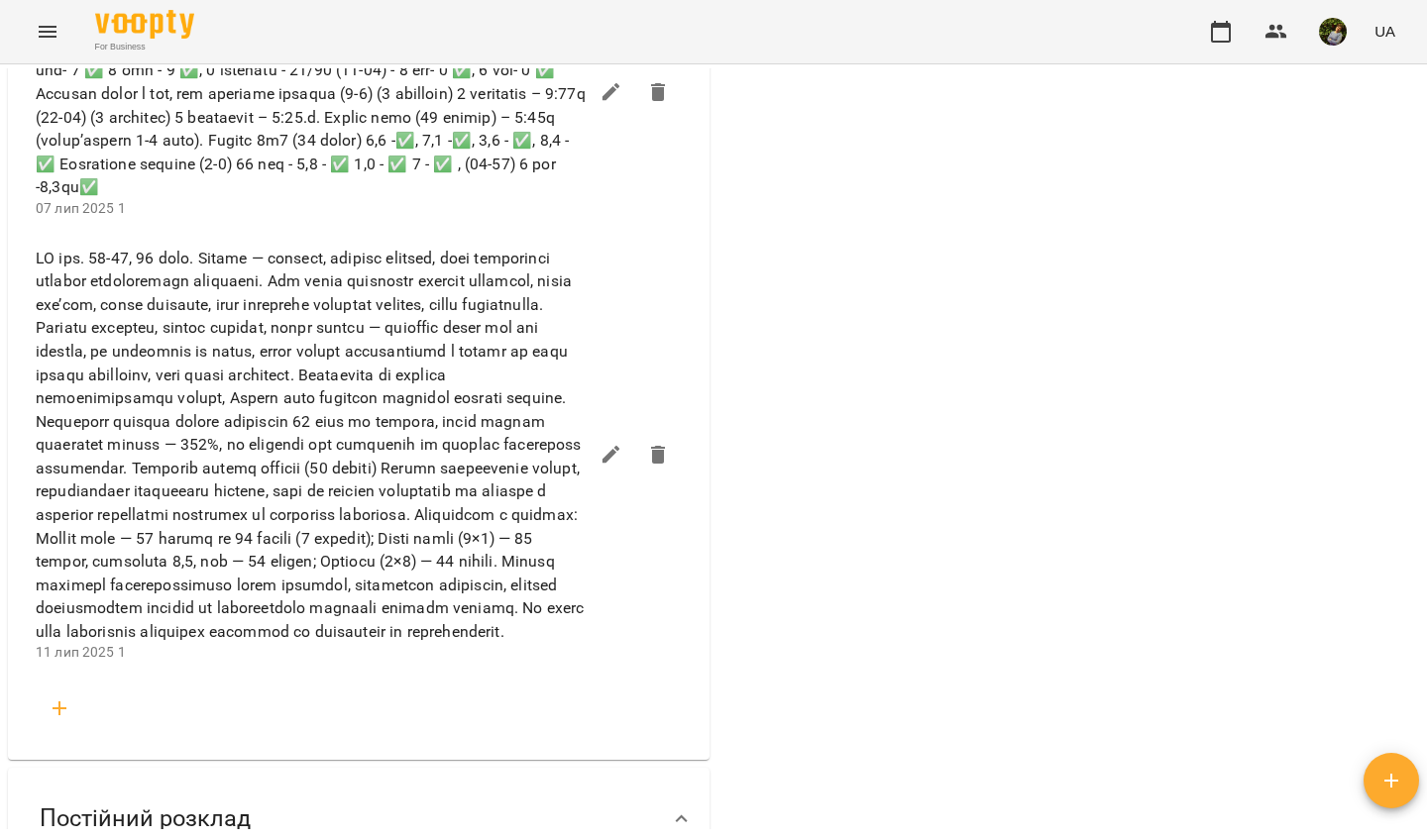 click 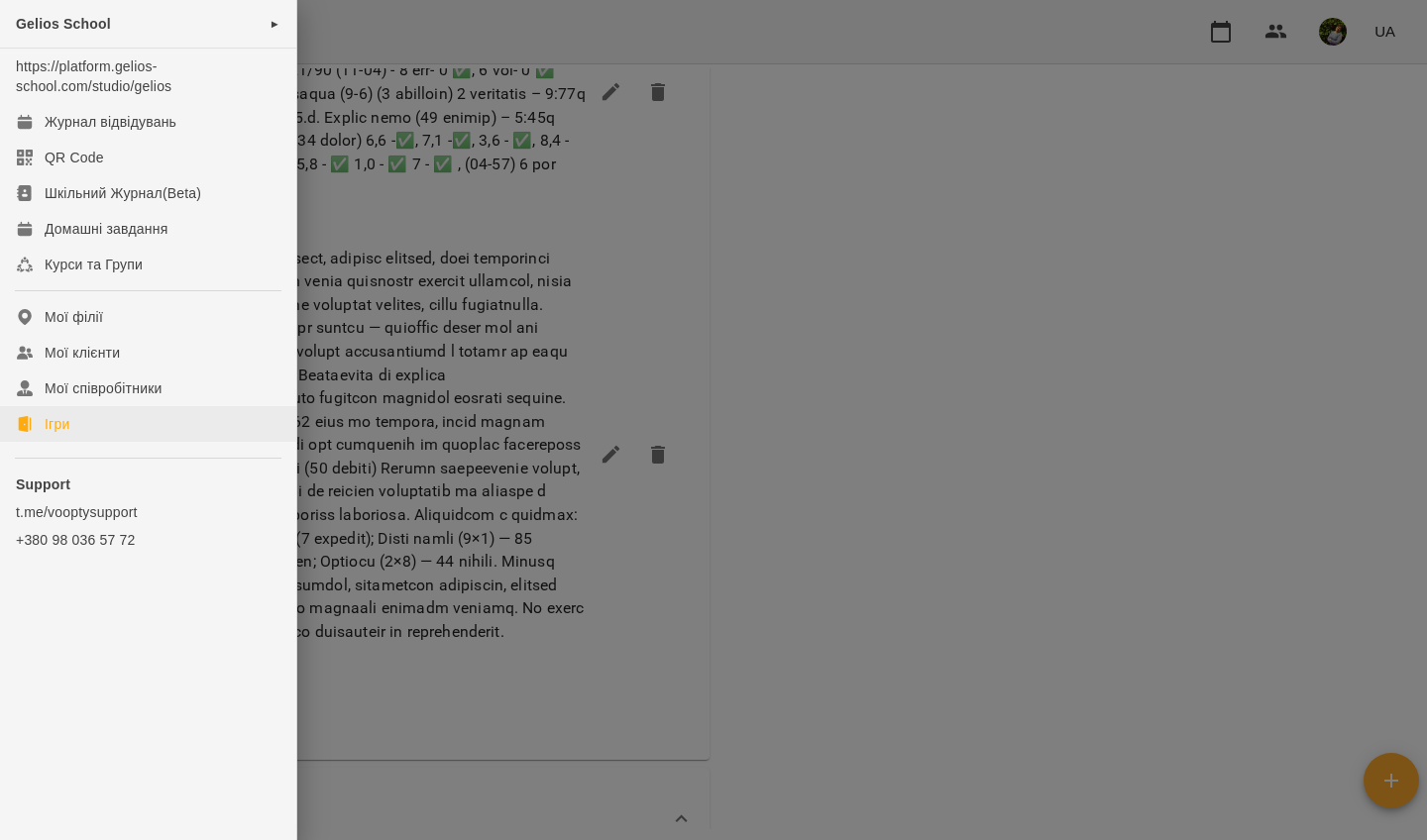 click on "Ігри" 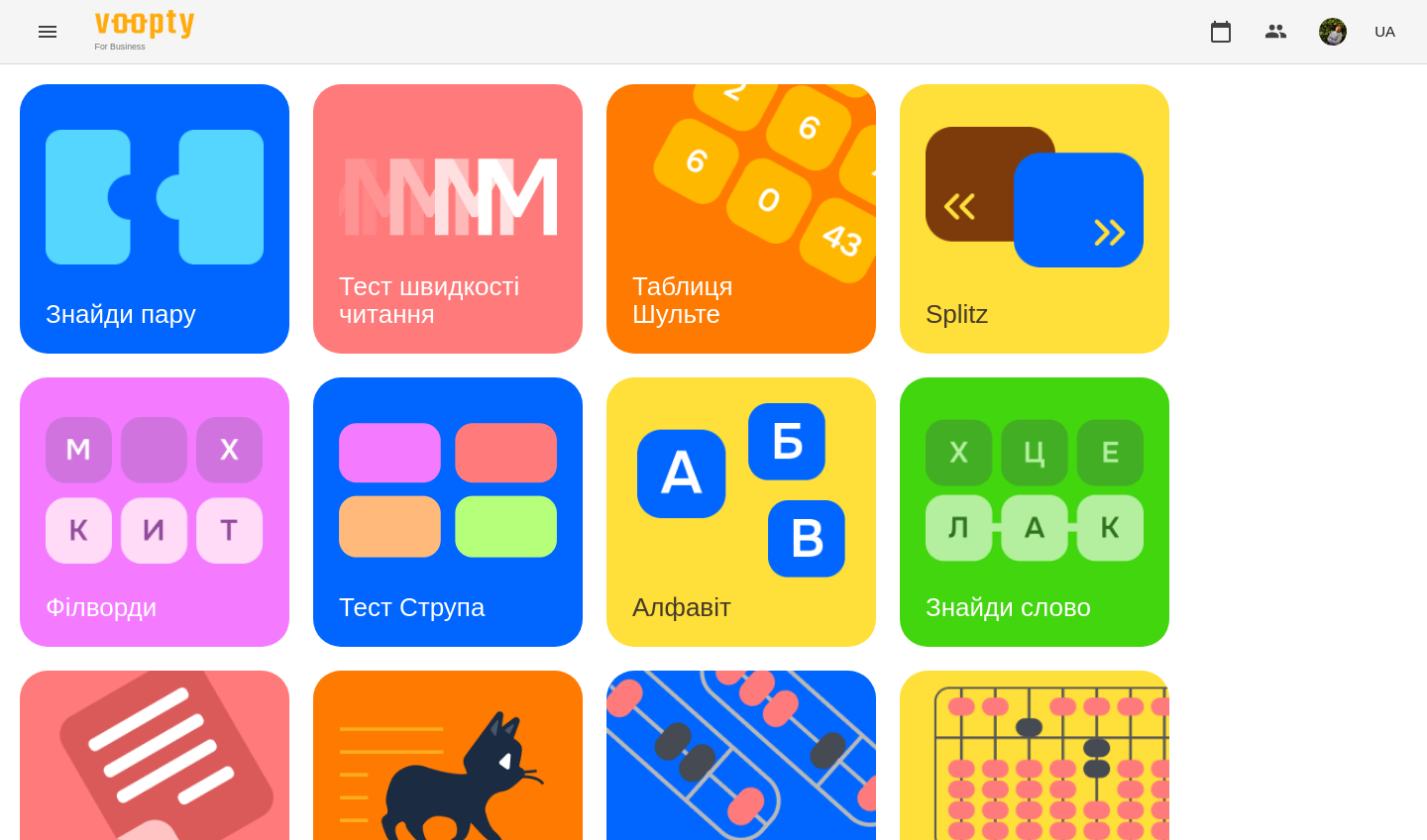 scroll, scrollTop: 31, scrollLeft: 0, axis: vertical 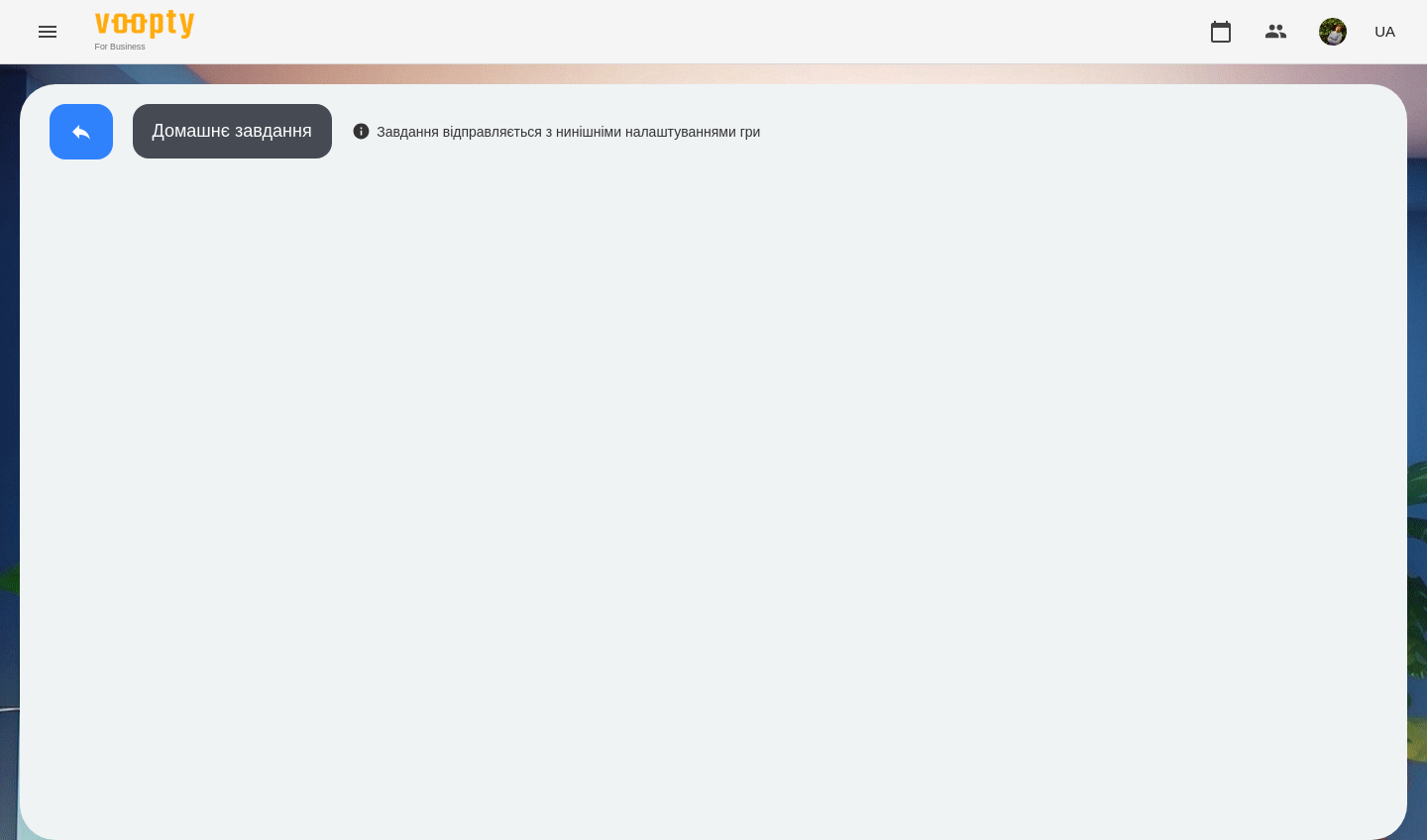 click 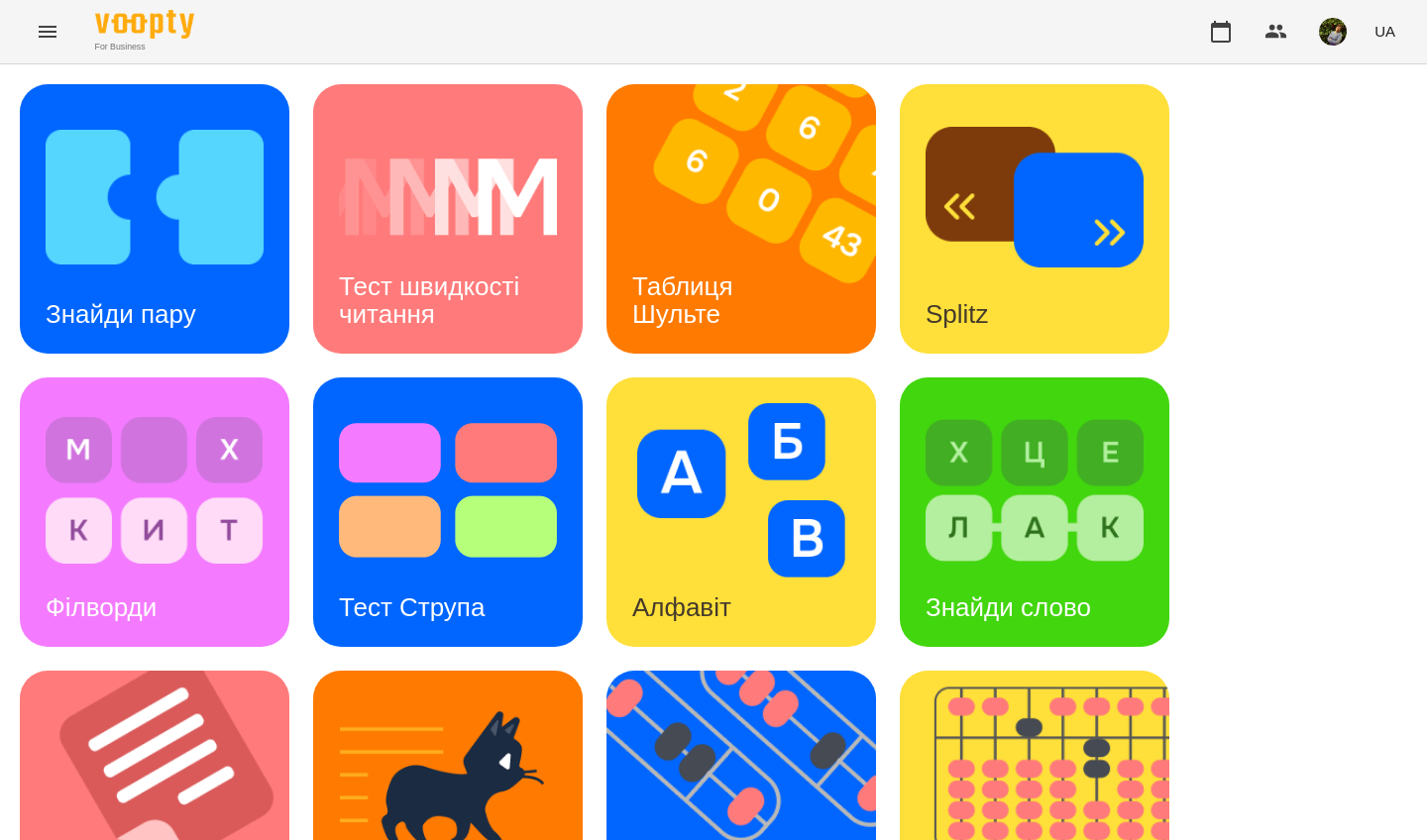 click on "Тест швидкості читання" at bounding box center (432, 299) 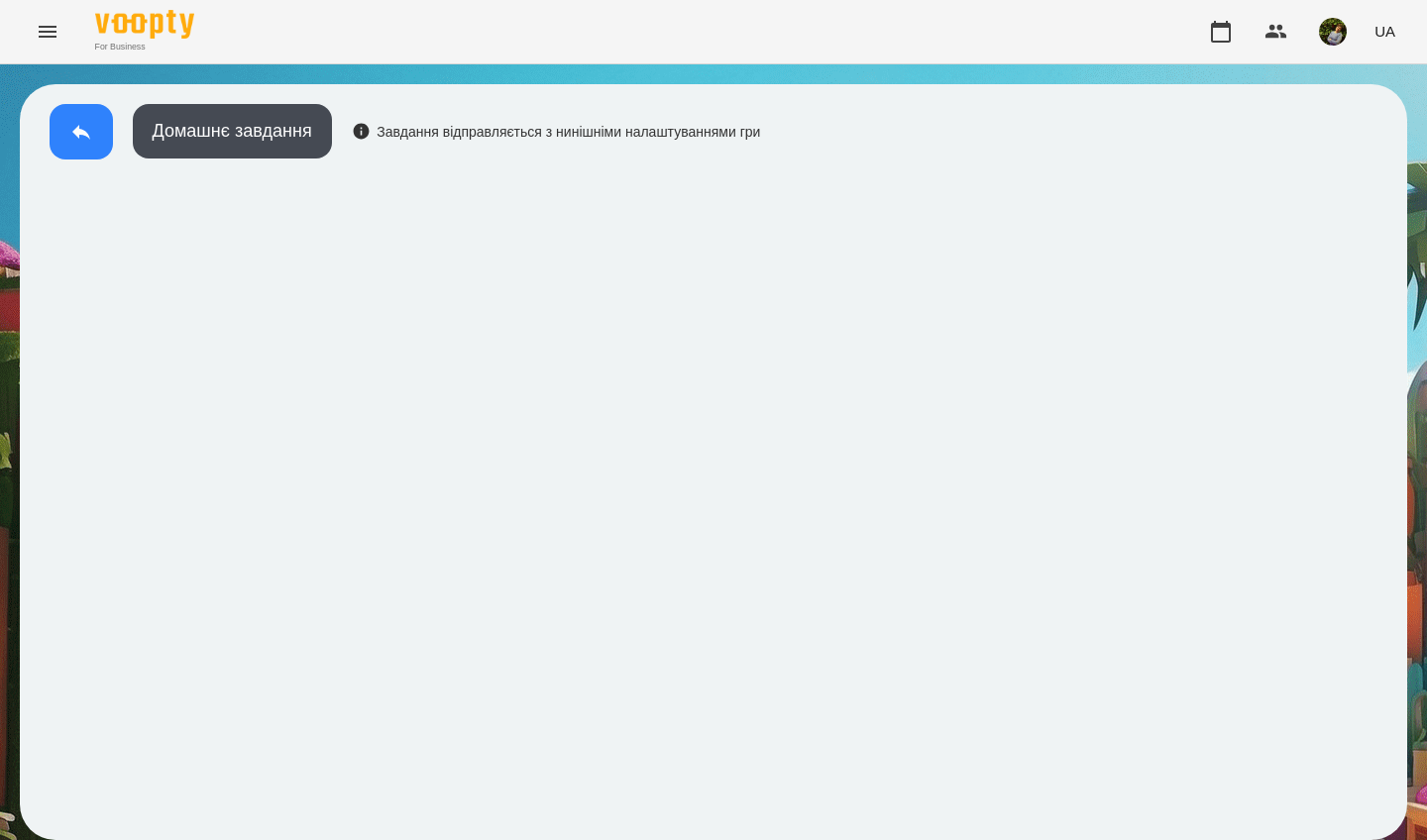 click at bounding box center [81, 132] 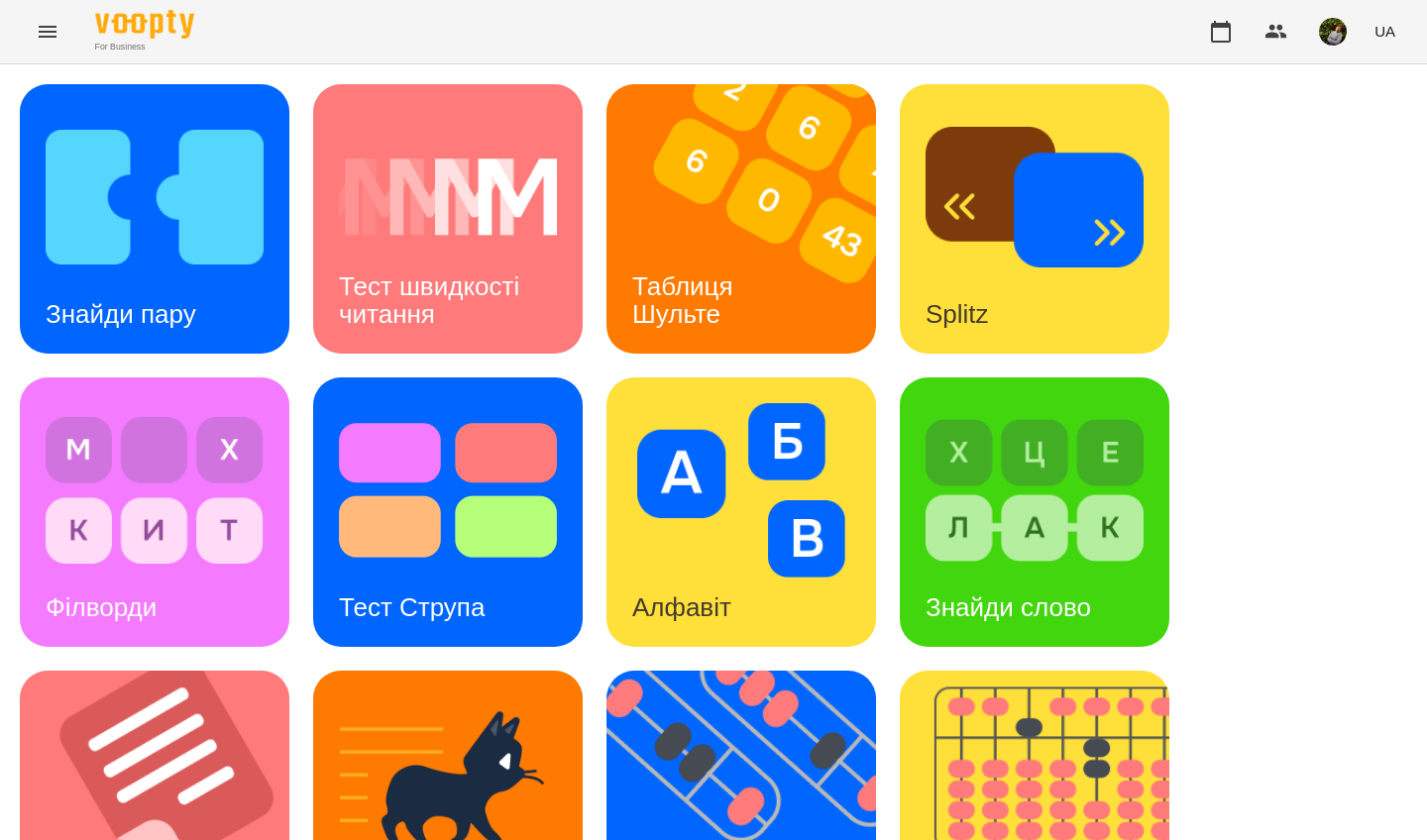 scroll, scrollTop: 706, scrollLeft: 0, axis: vertical 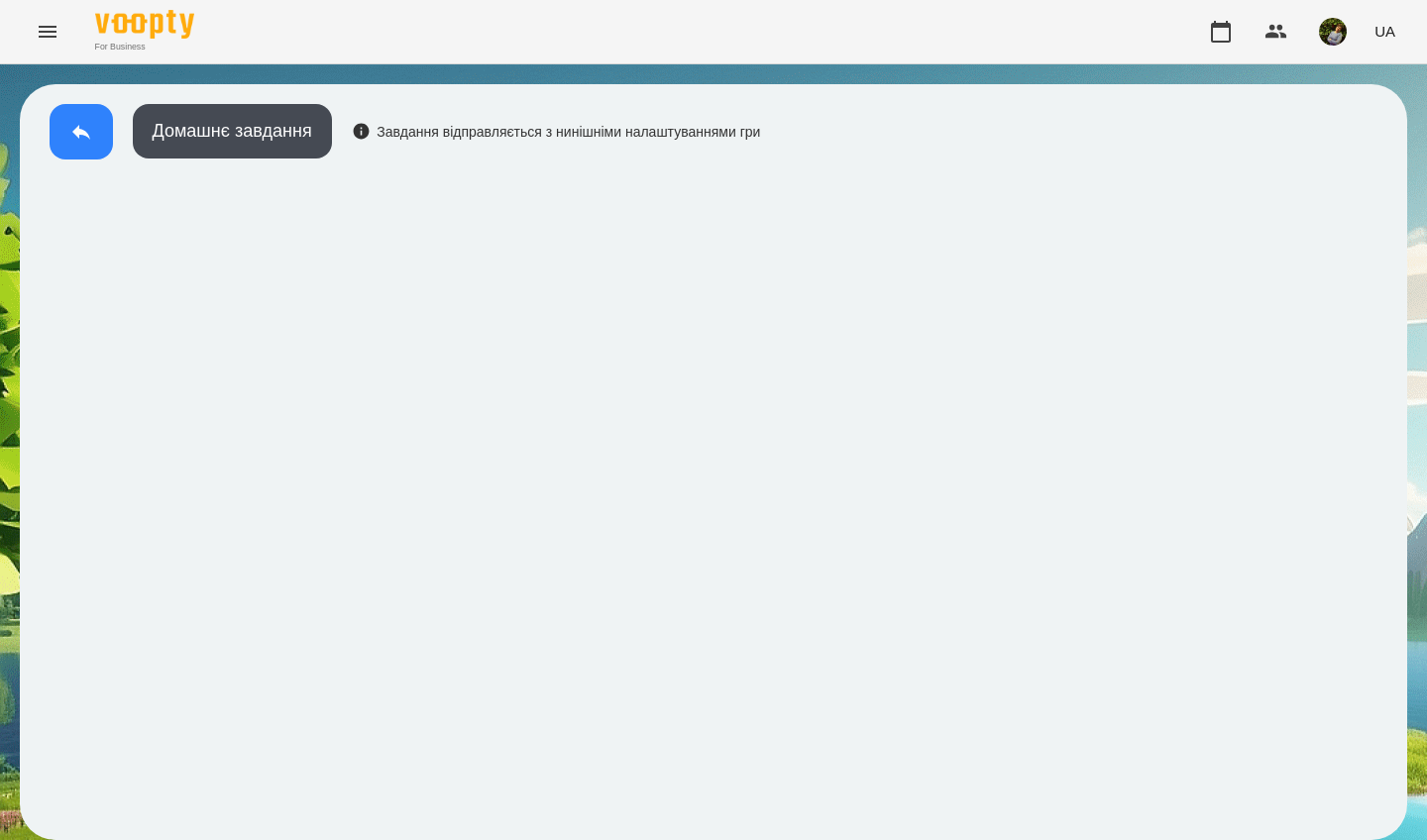 click at bounding box center (81, 132) 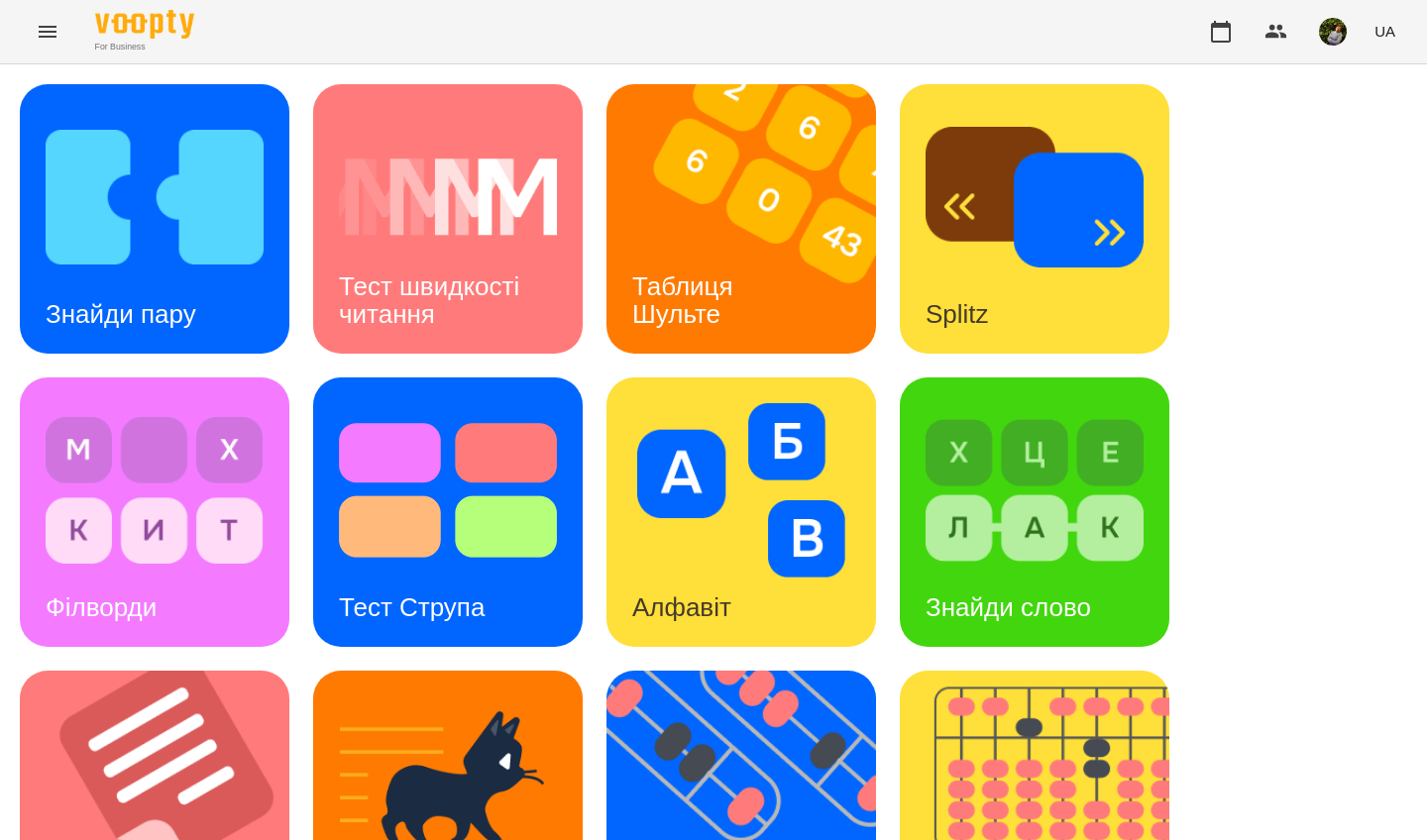 click at bounding box center [1035, 490] 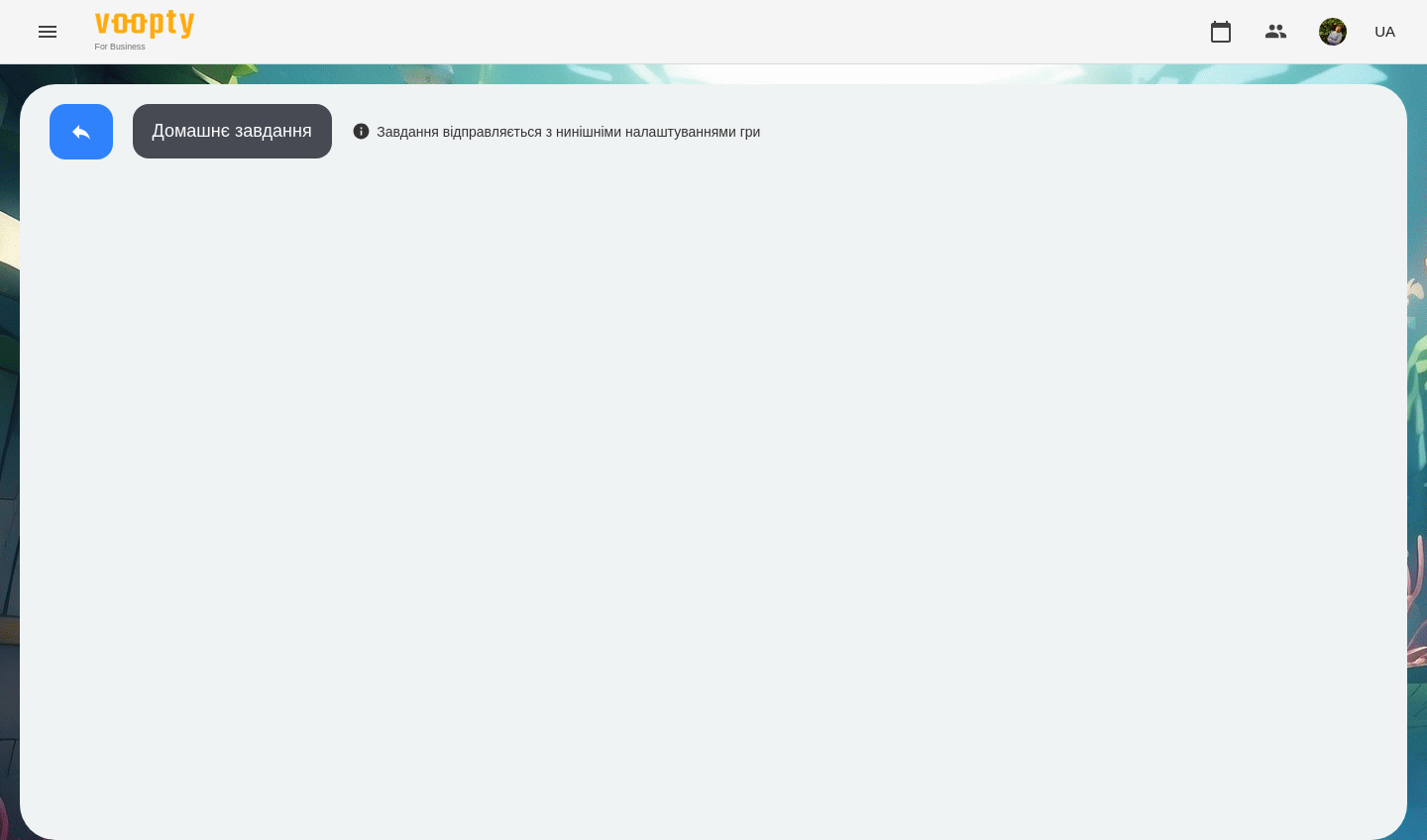 click 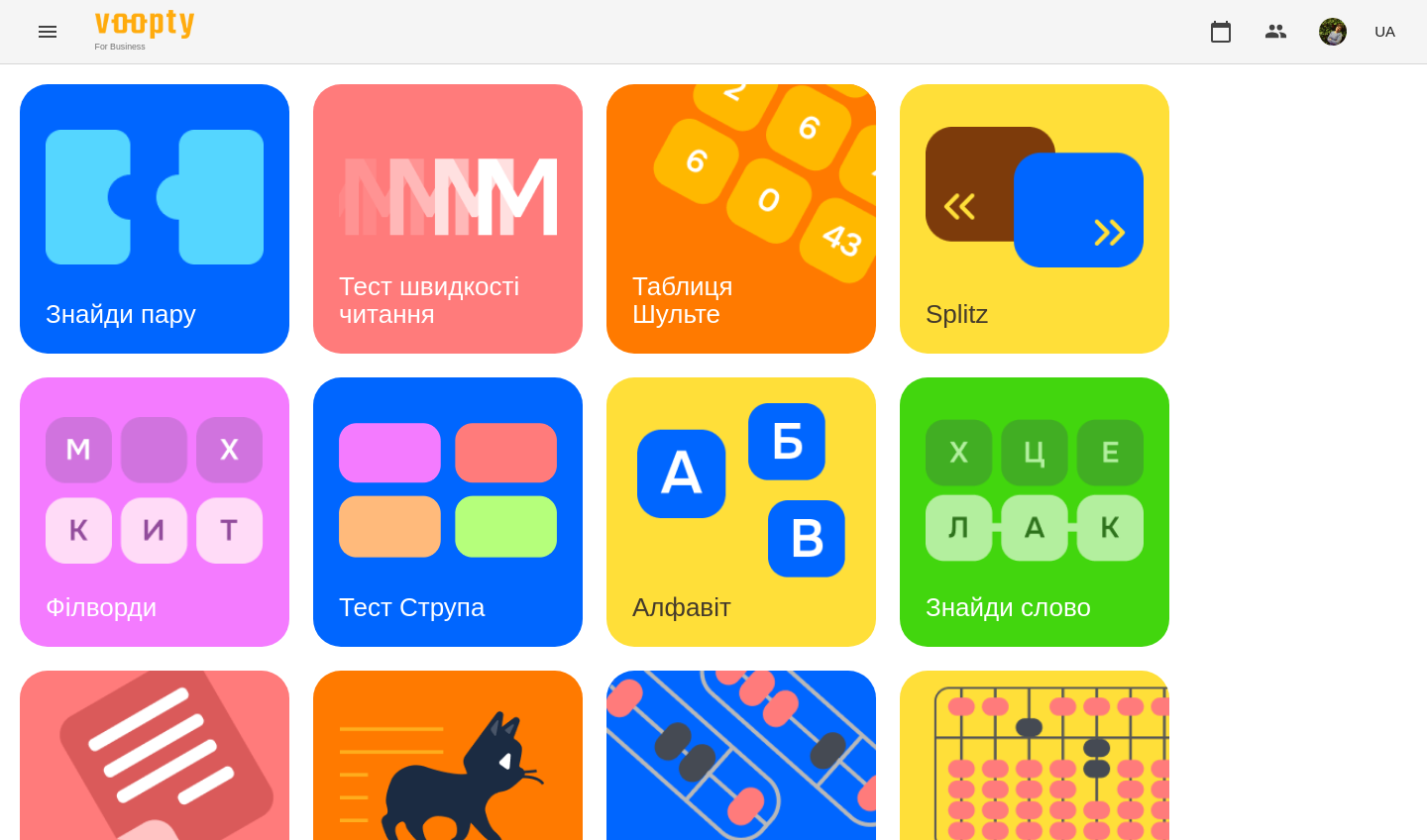 click at bounding box center [1035, 490] 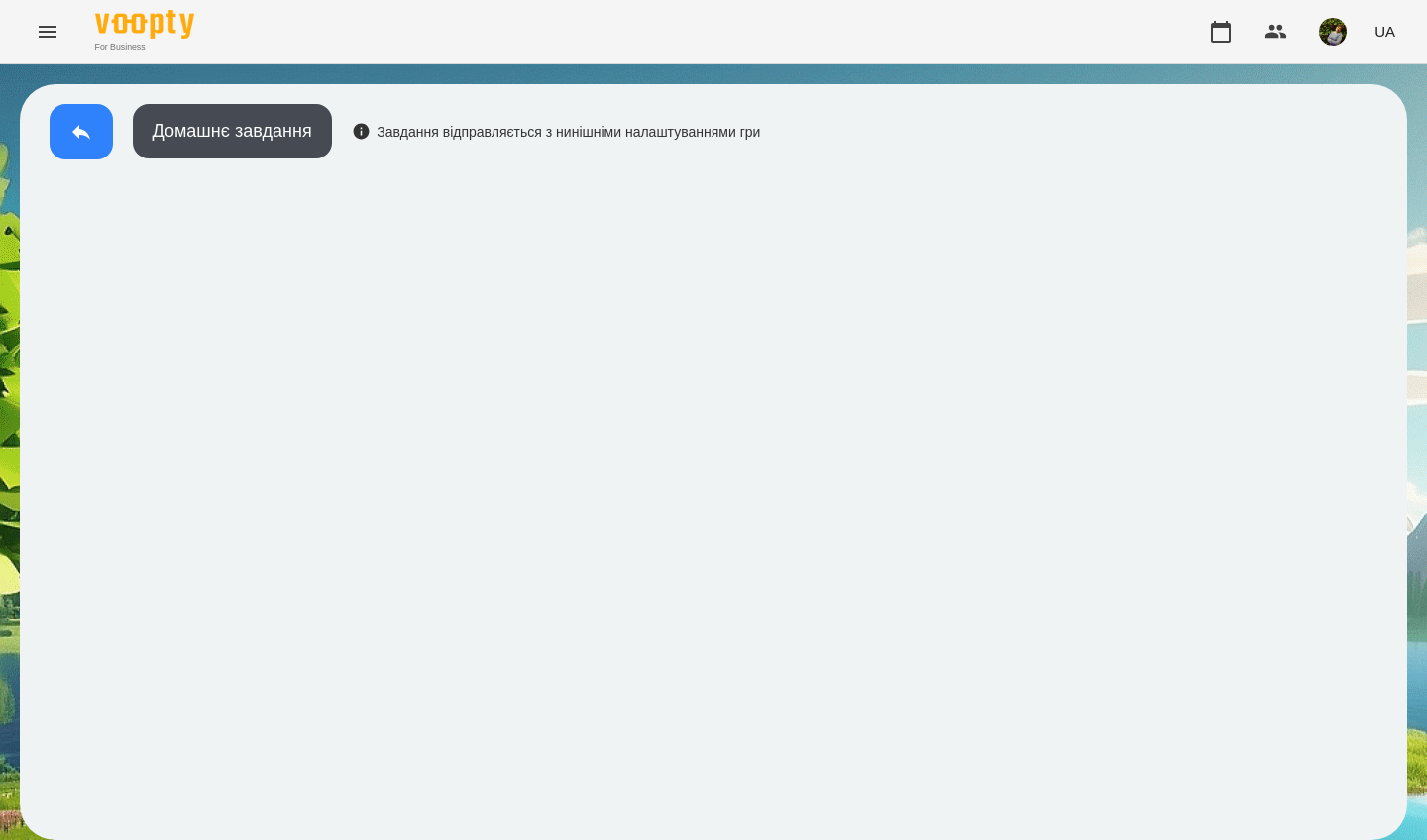 click 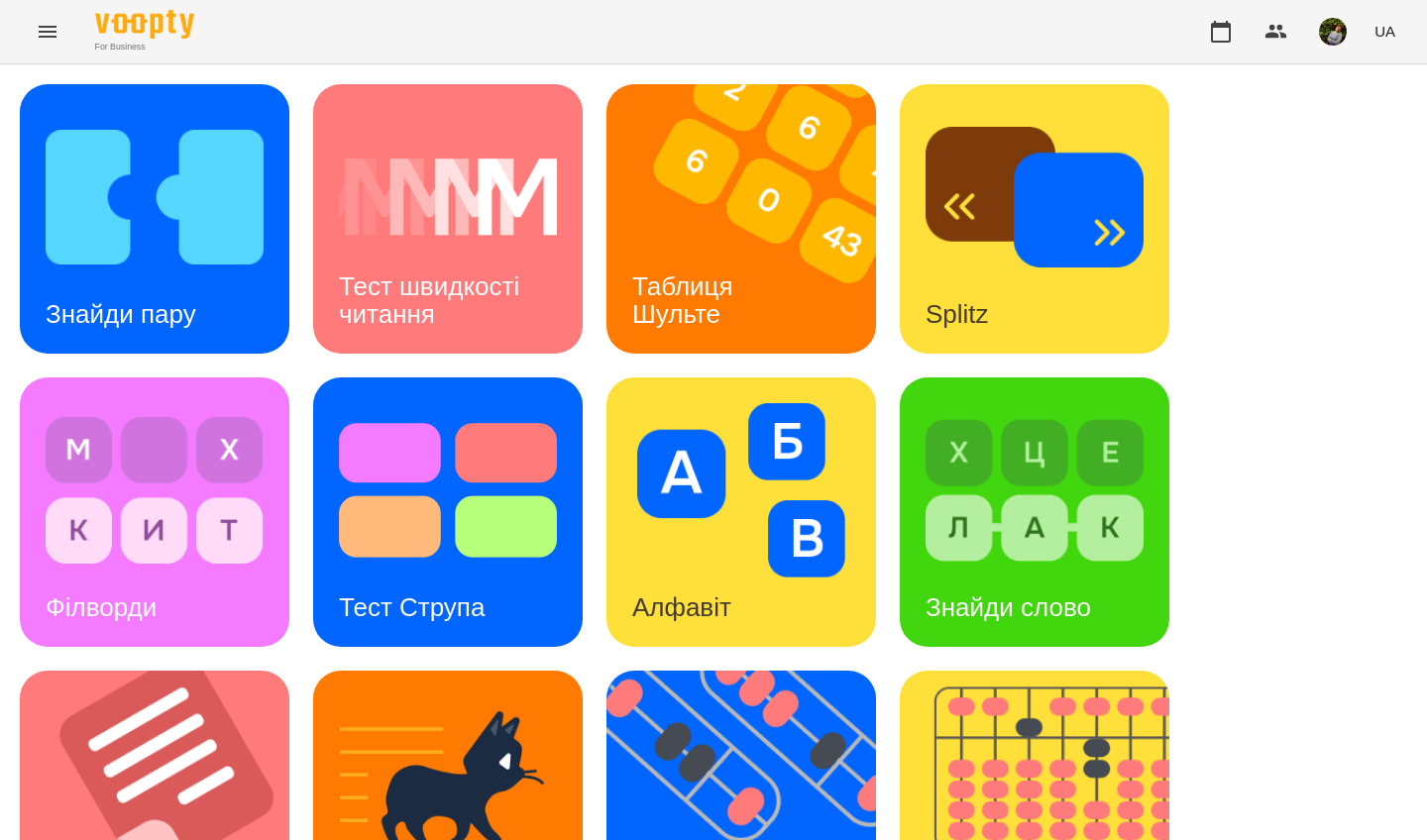 click at bounding box center (1035, 490) 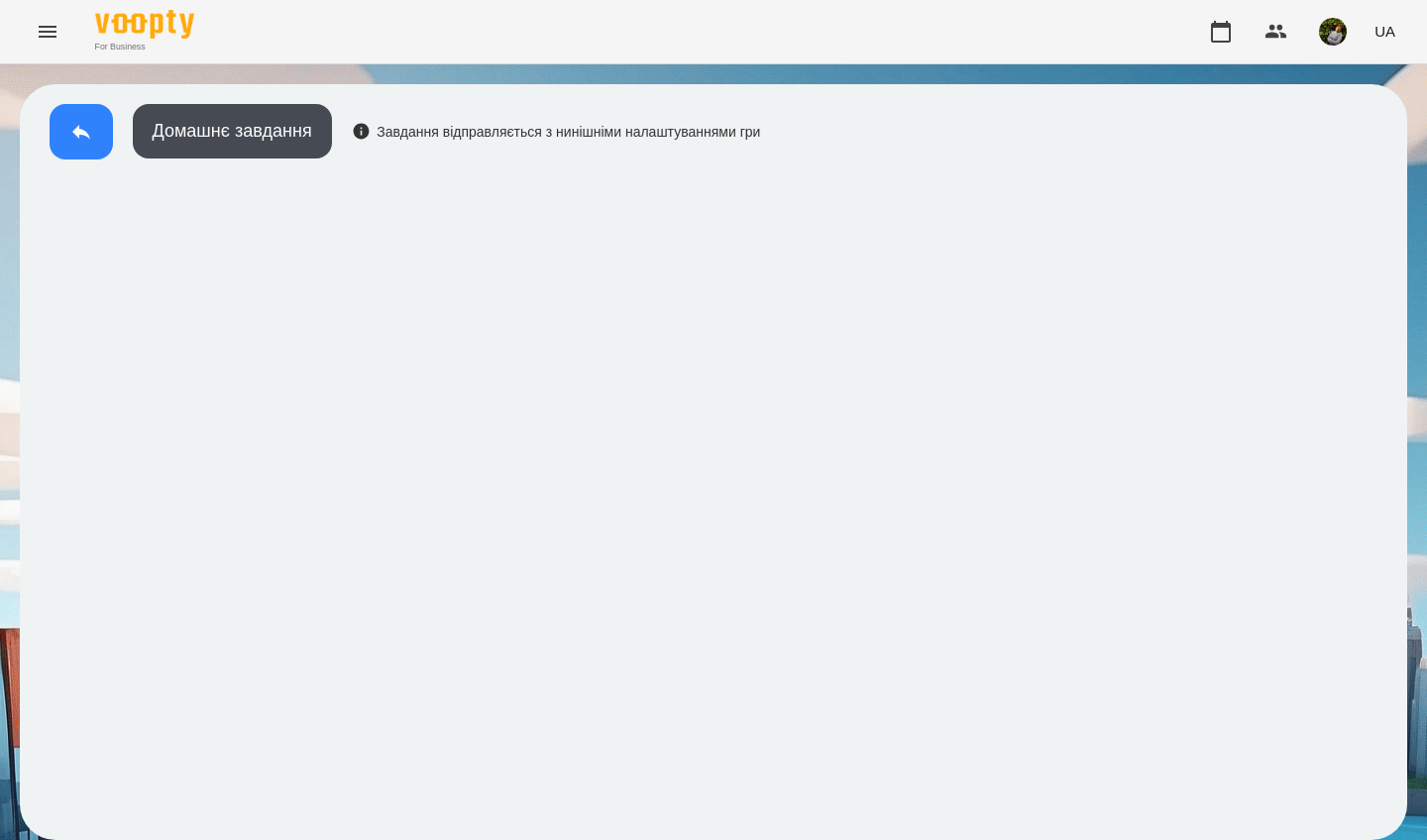 click 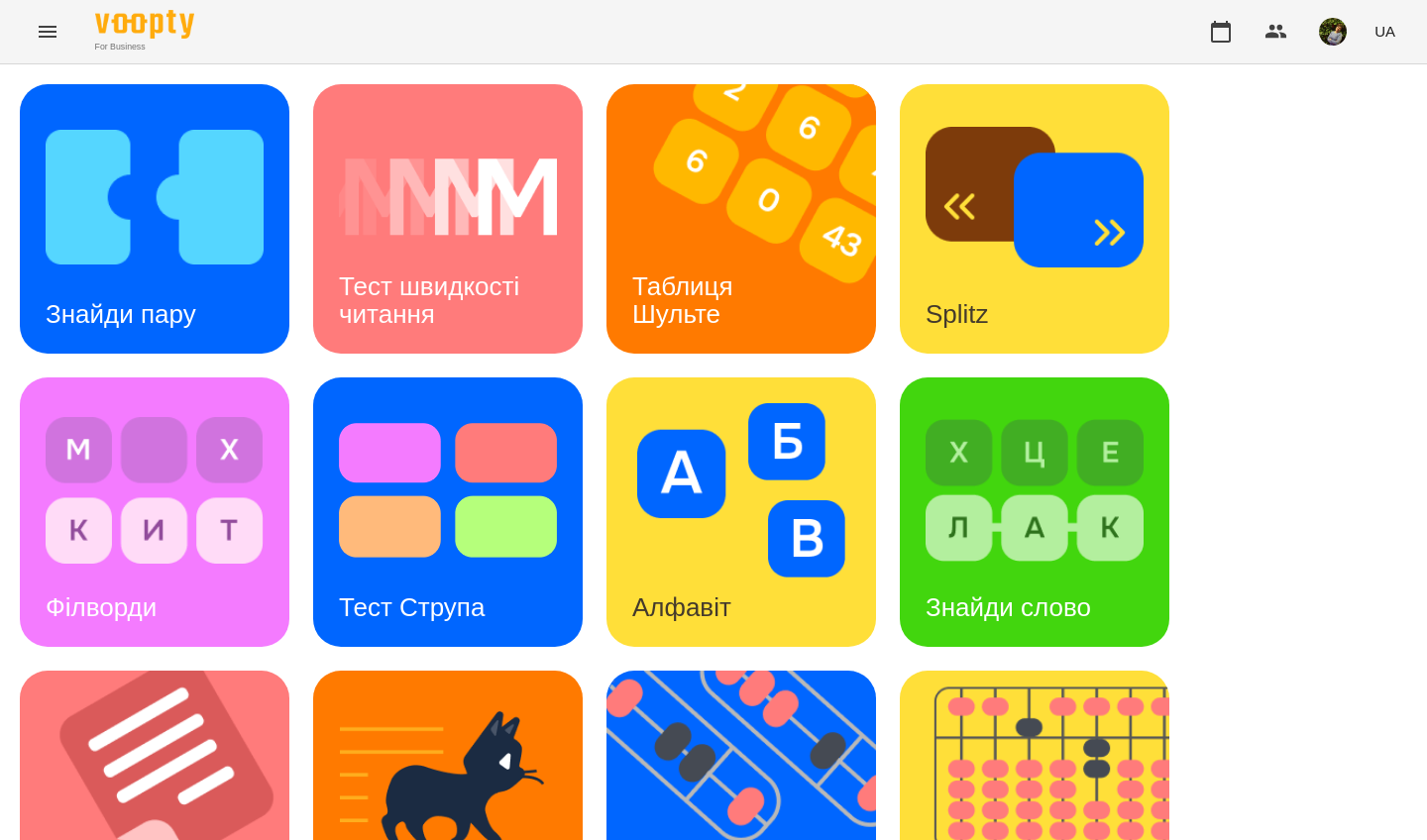 scroll, scrollTop: 493, scrollLeft: 0, axis: vertical 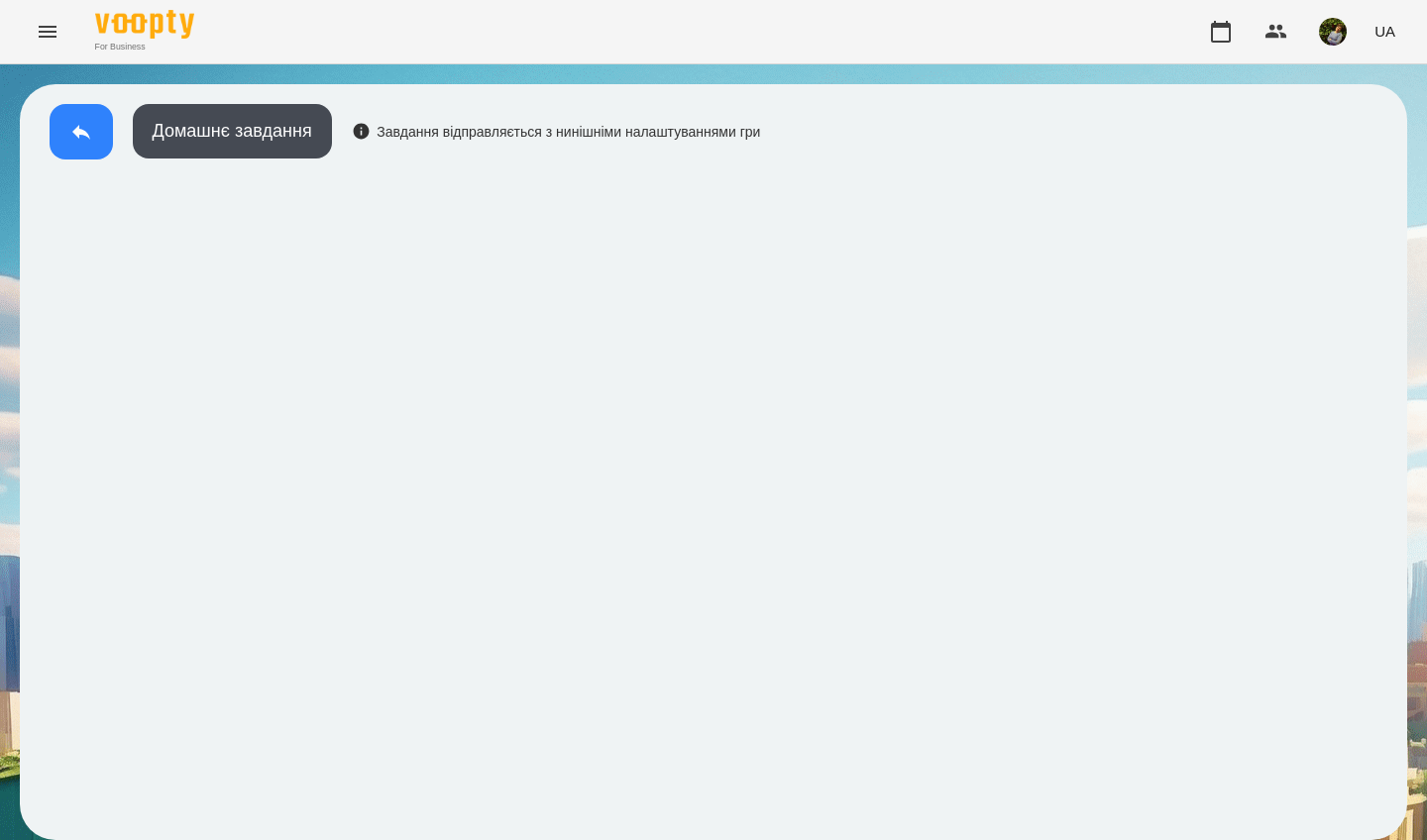click 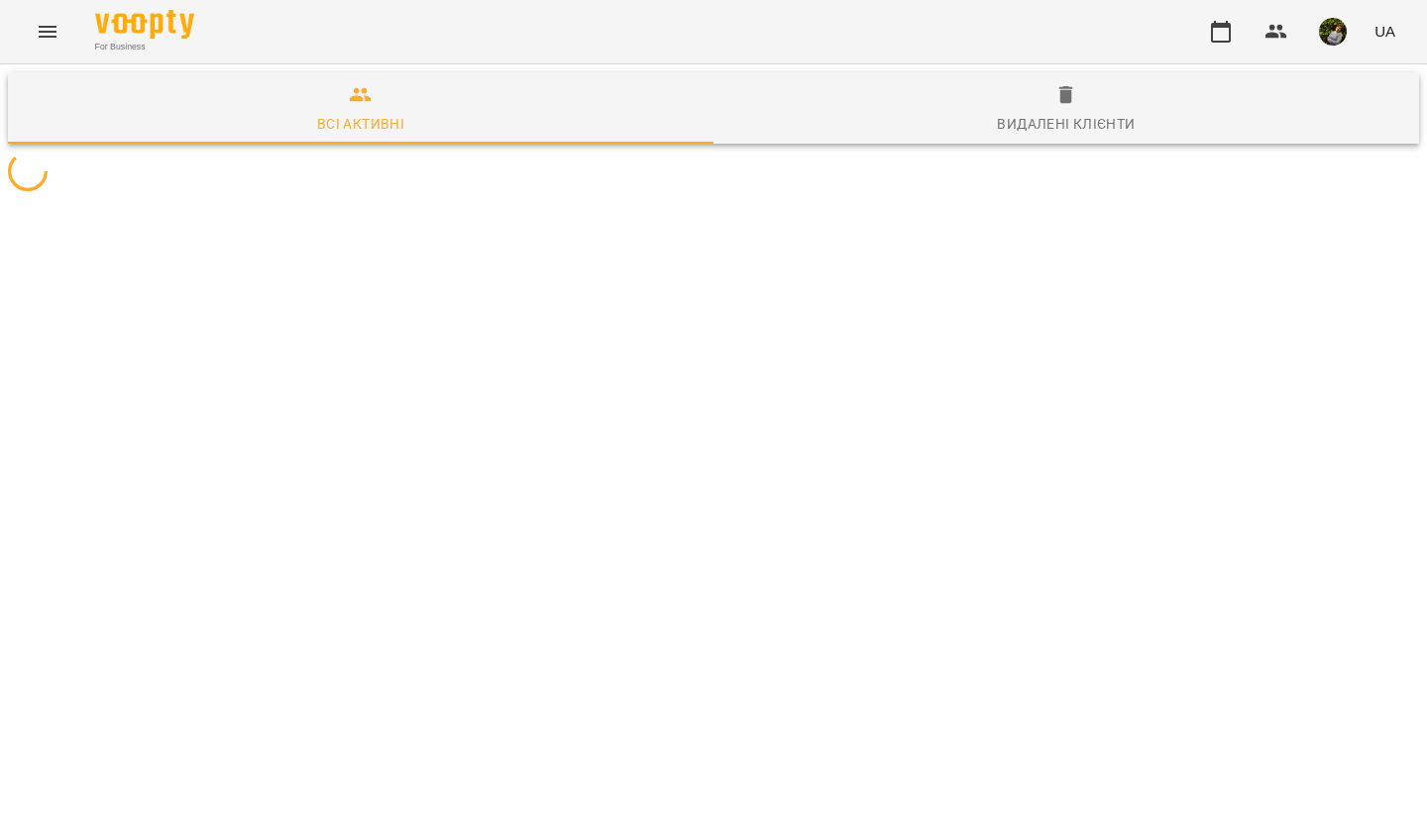 scroll, scrollTop: 0, scrollLeft: 0, axis: both 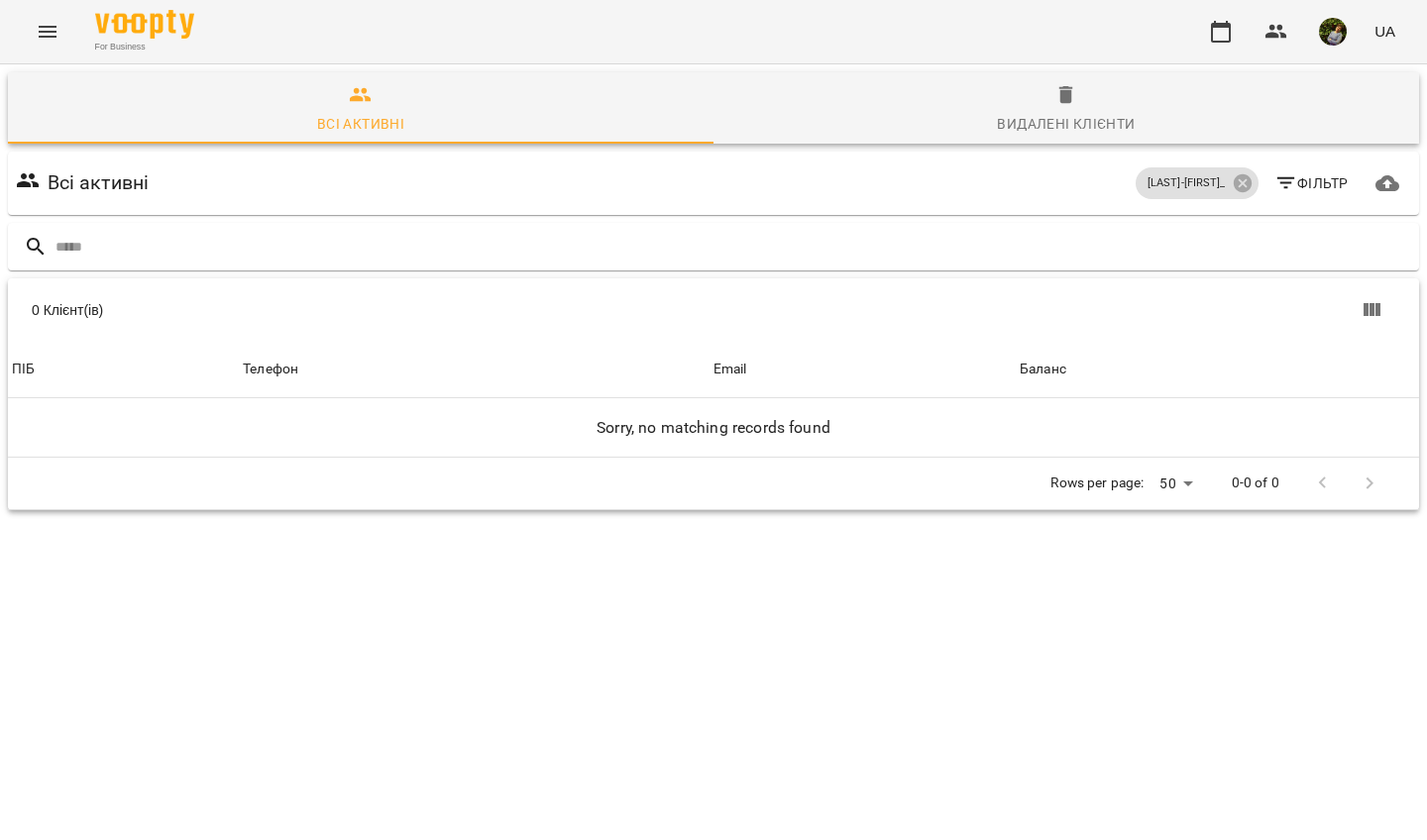 click 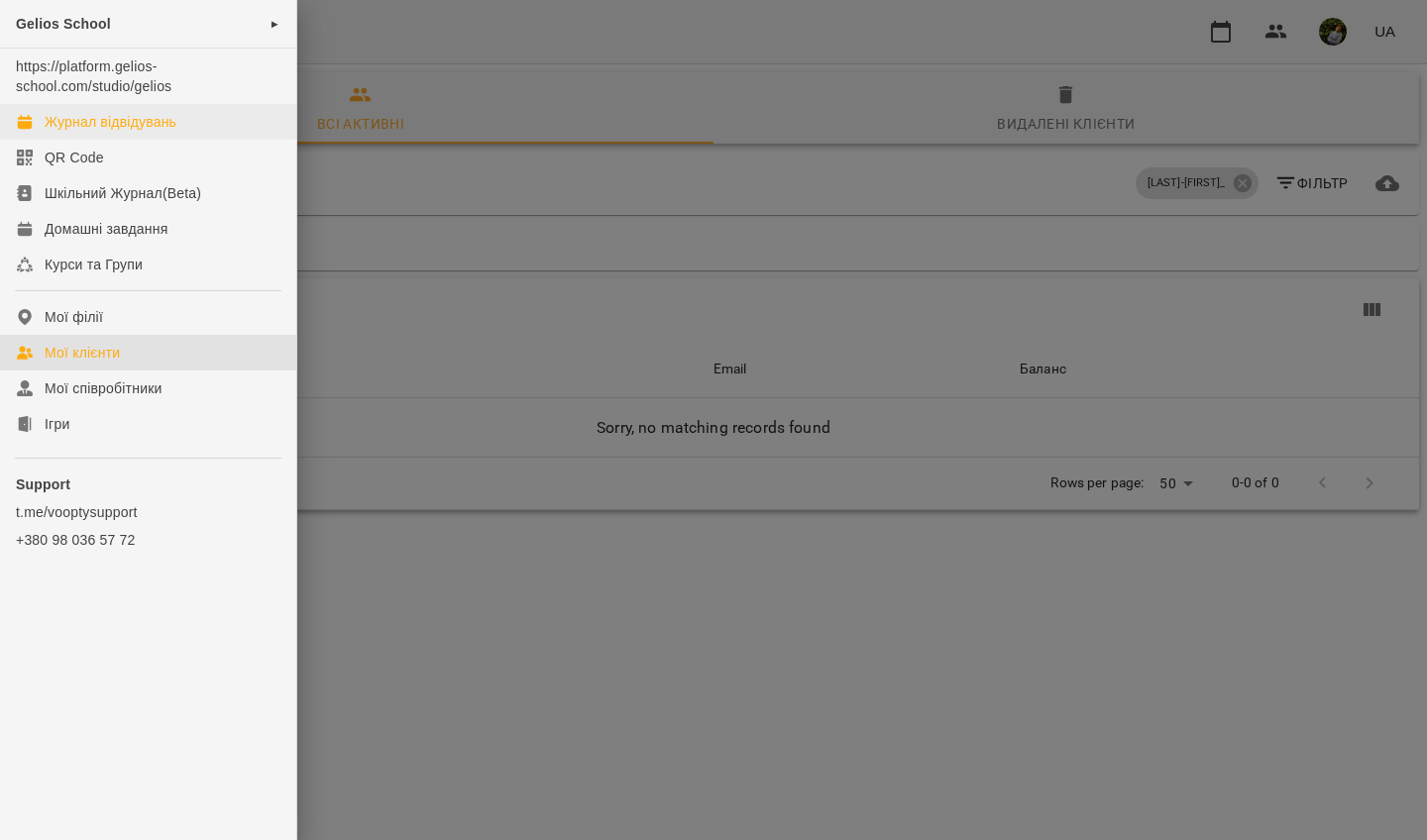 click on "Журнал відвідувань" at bounding box center (110, 122) 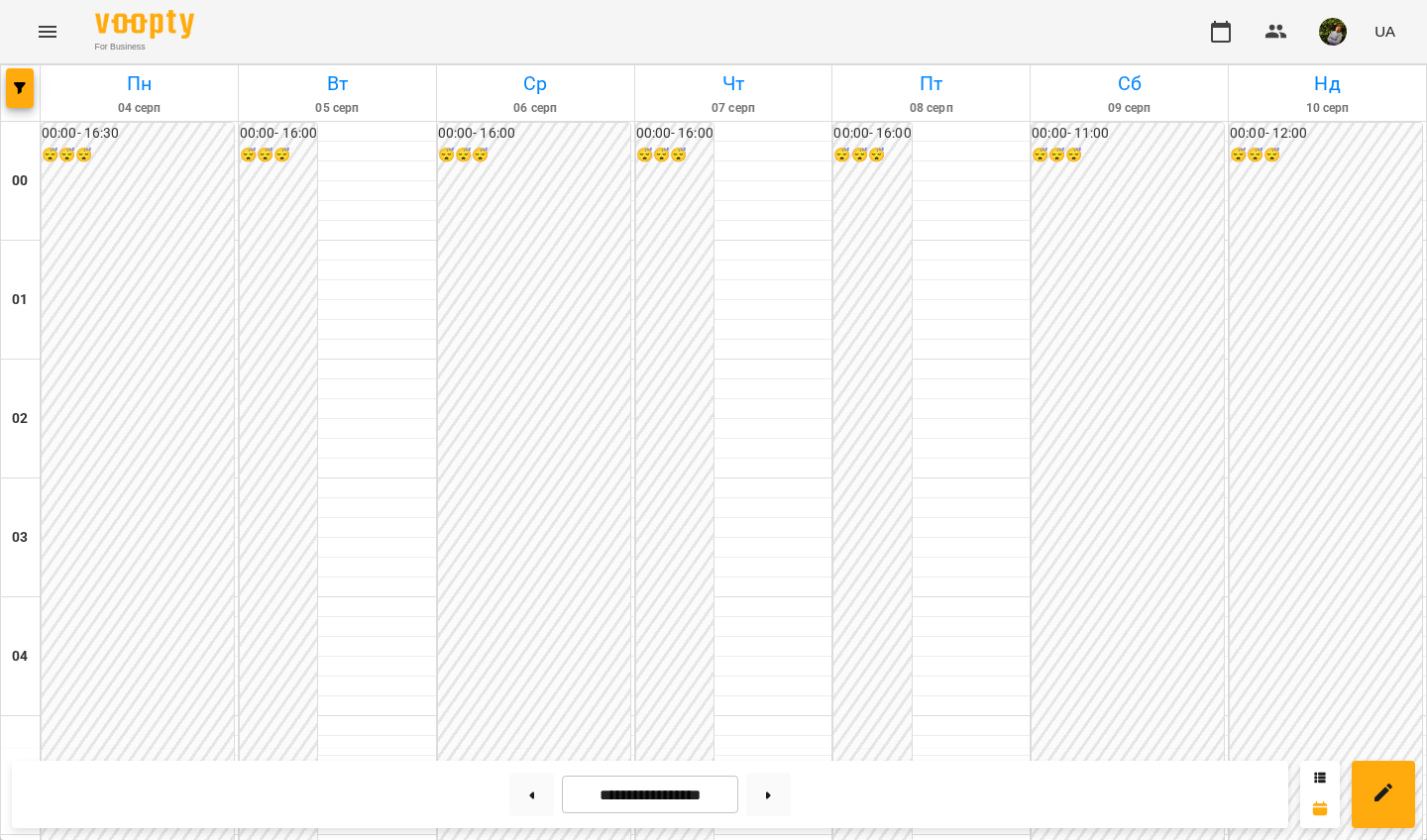scroll, scrollTop: 1738, scrollLeft: 0, axis: vertical 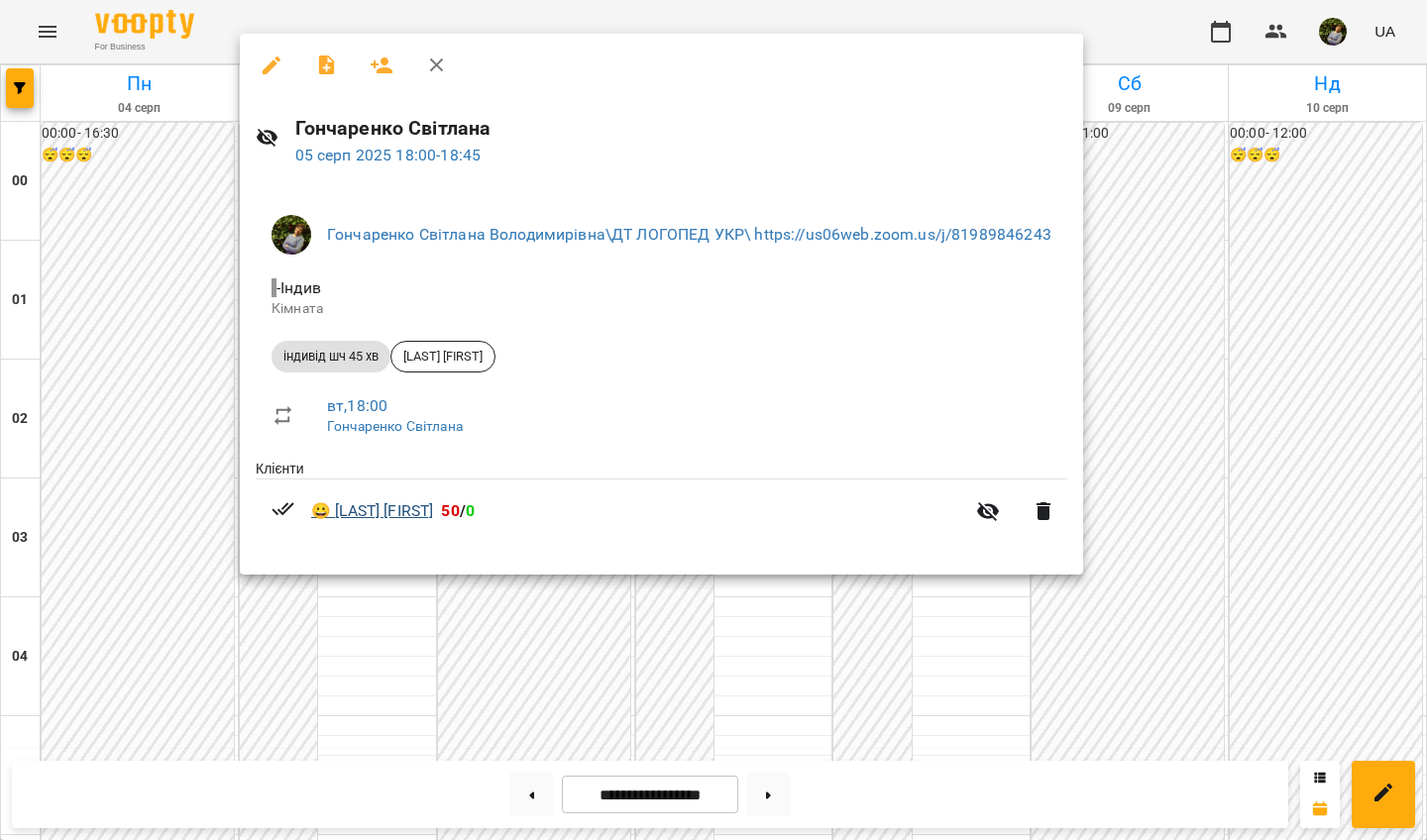 click on "😀   Мартюк Тимофій" at bounding box center [372, 511] 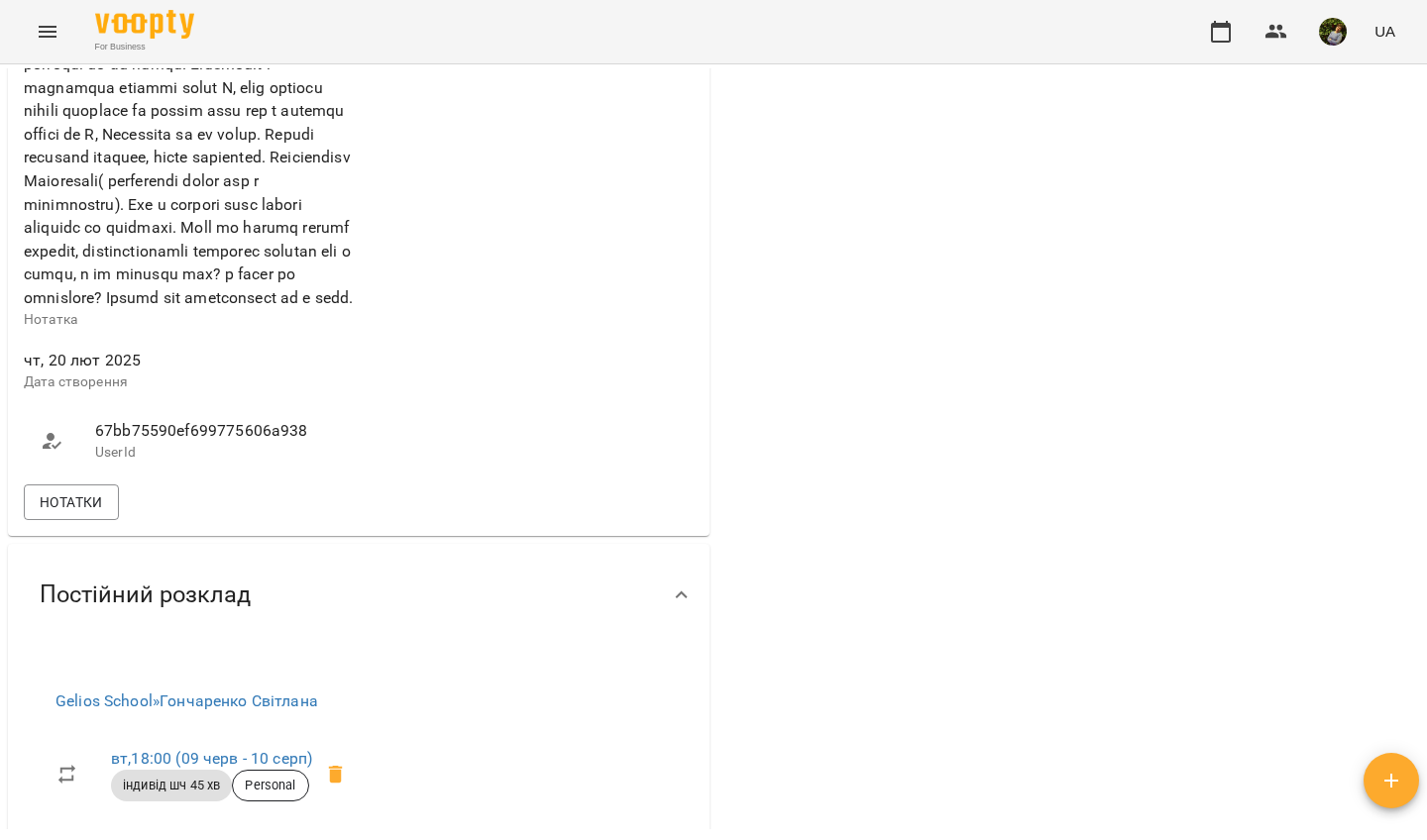 scroll, scrollTop: 980, scrollLeft: 0, axis: vertical 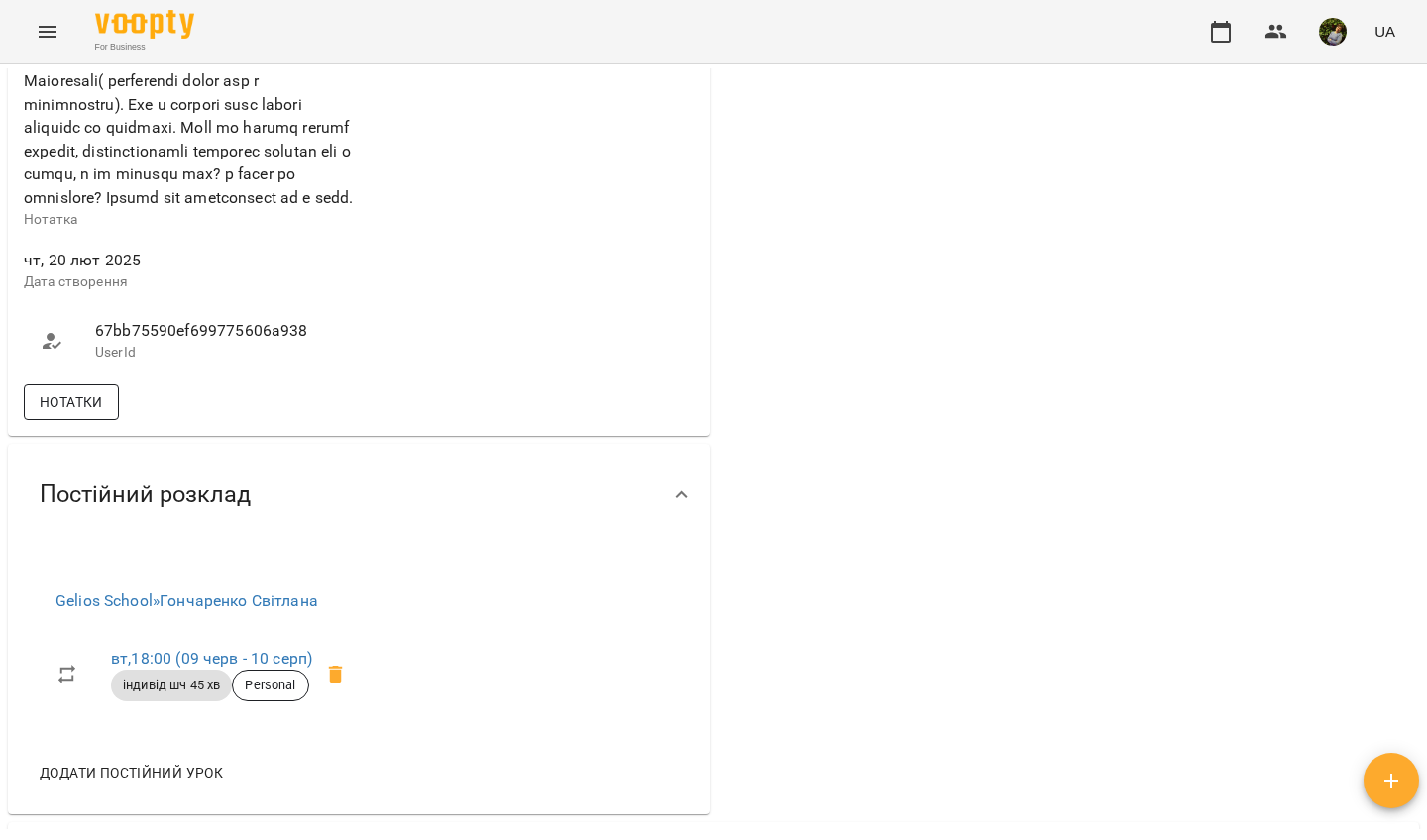 click on "Нотатки" at bounding box center [71, 402] 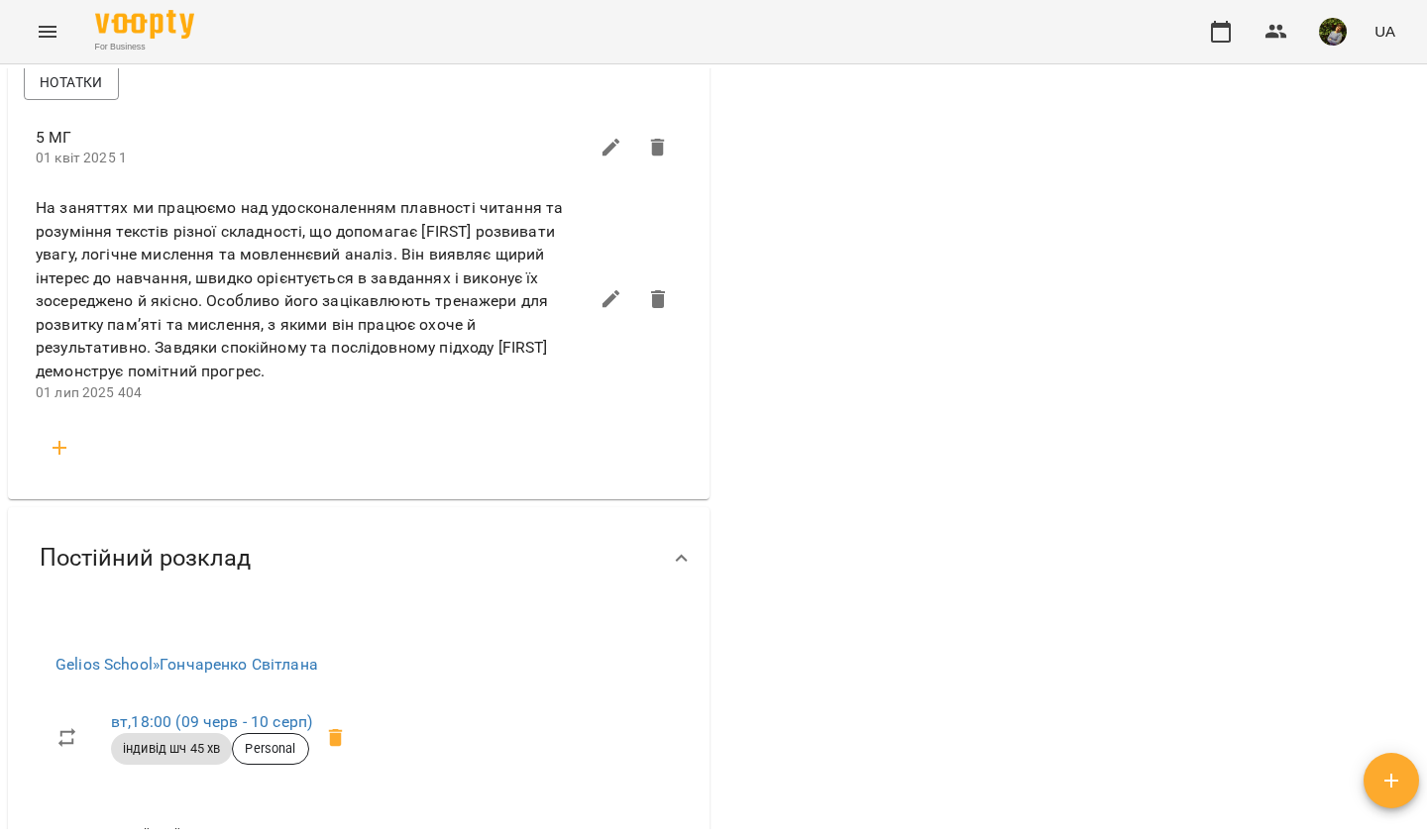 scroll, scrollTop: 1372, scrollLeft: 0, axis: vertical 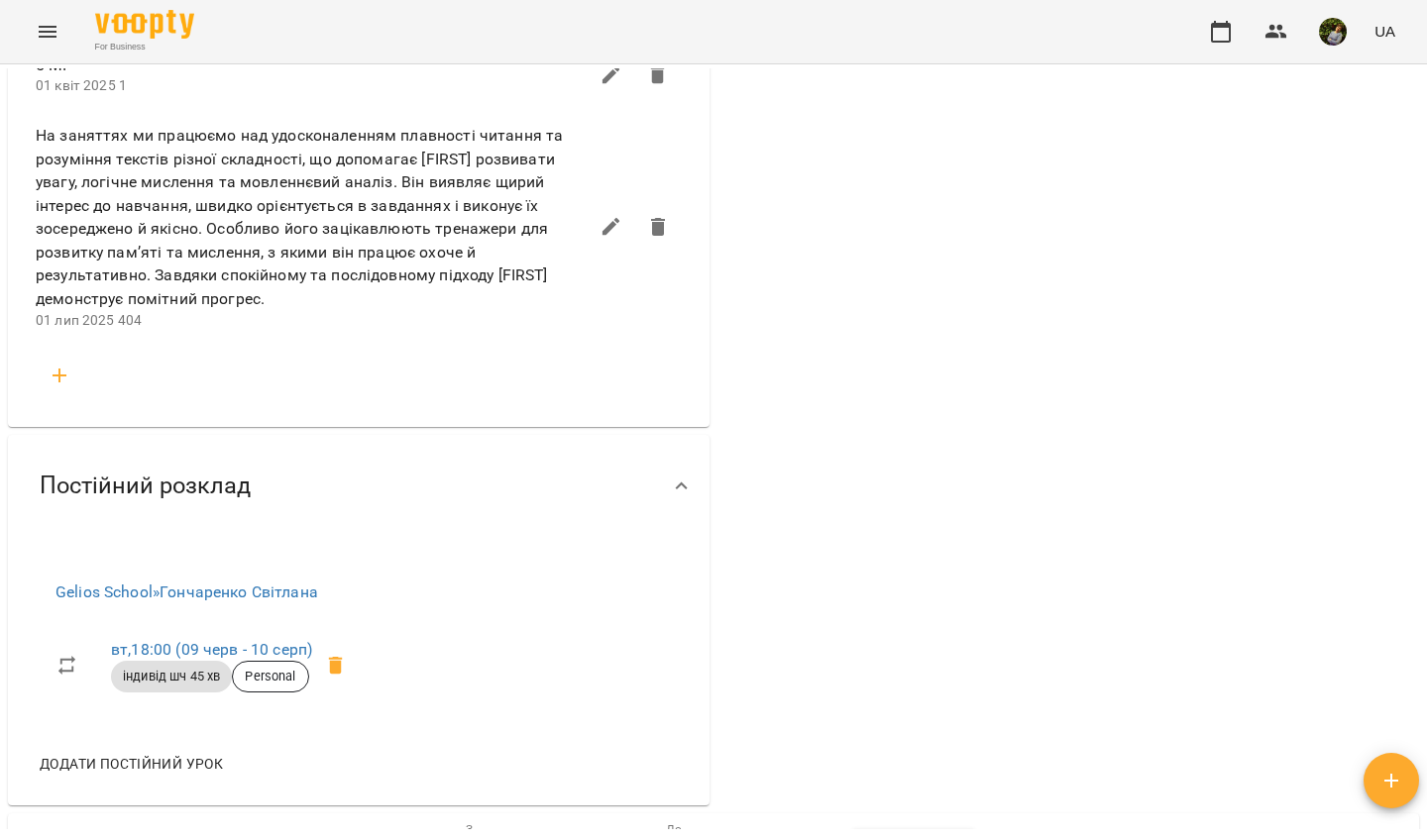 click 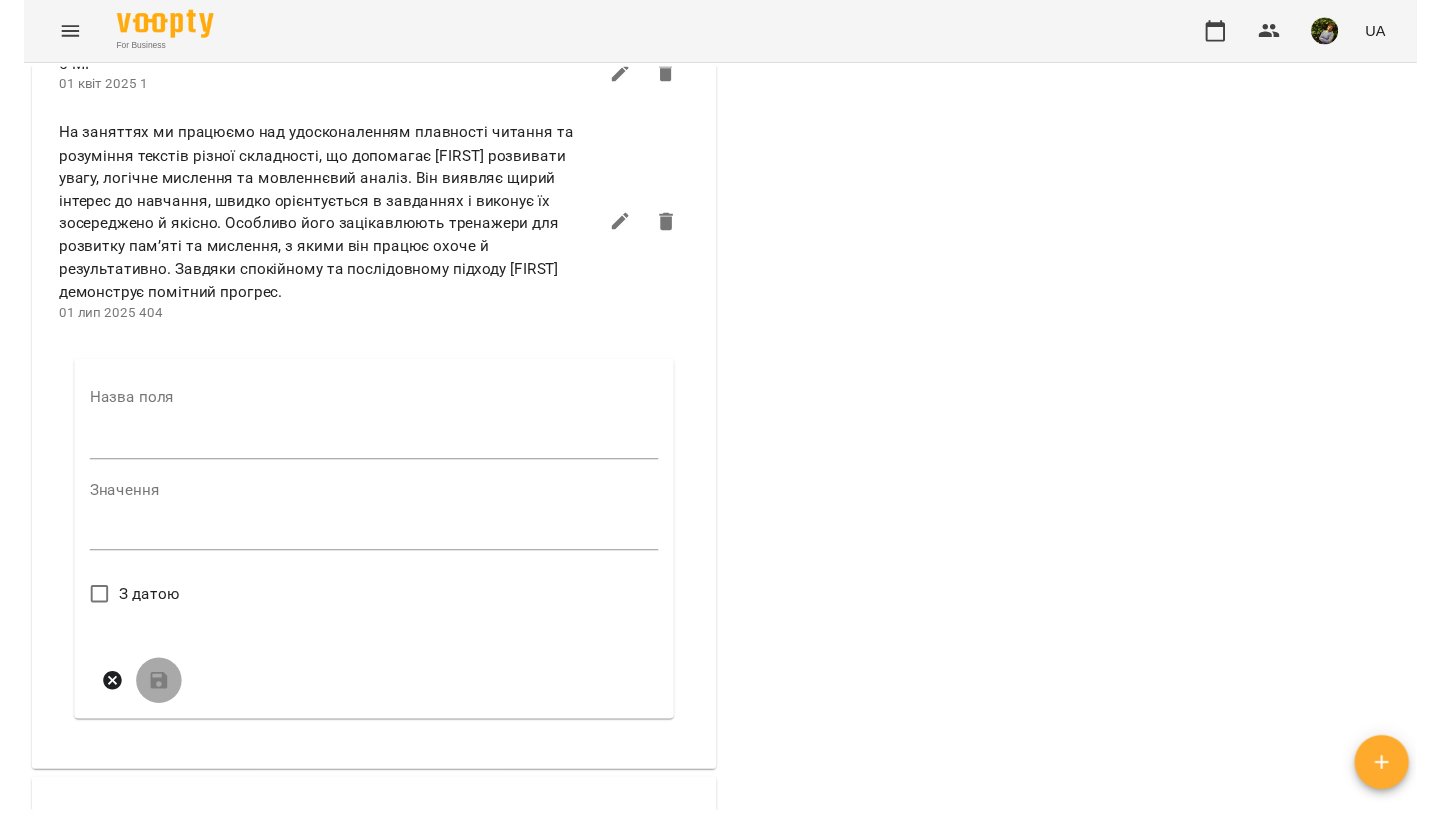scroll, scrollTop: 1322, scrollLeft: 0, axis: vertical 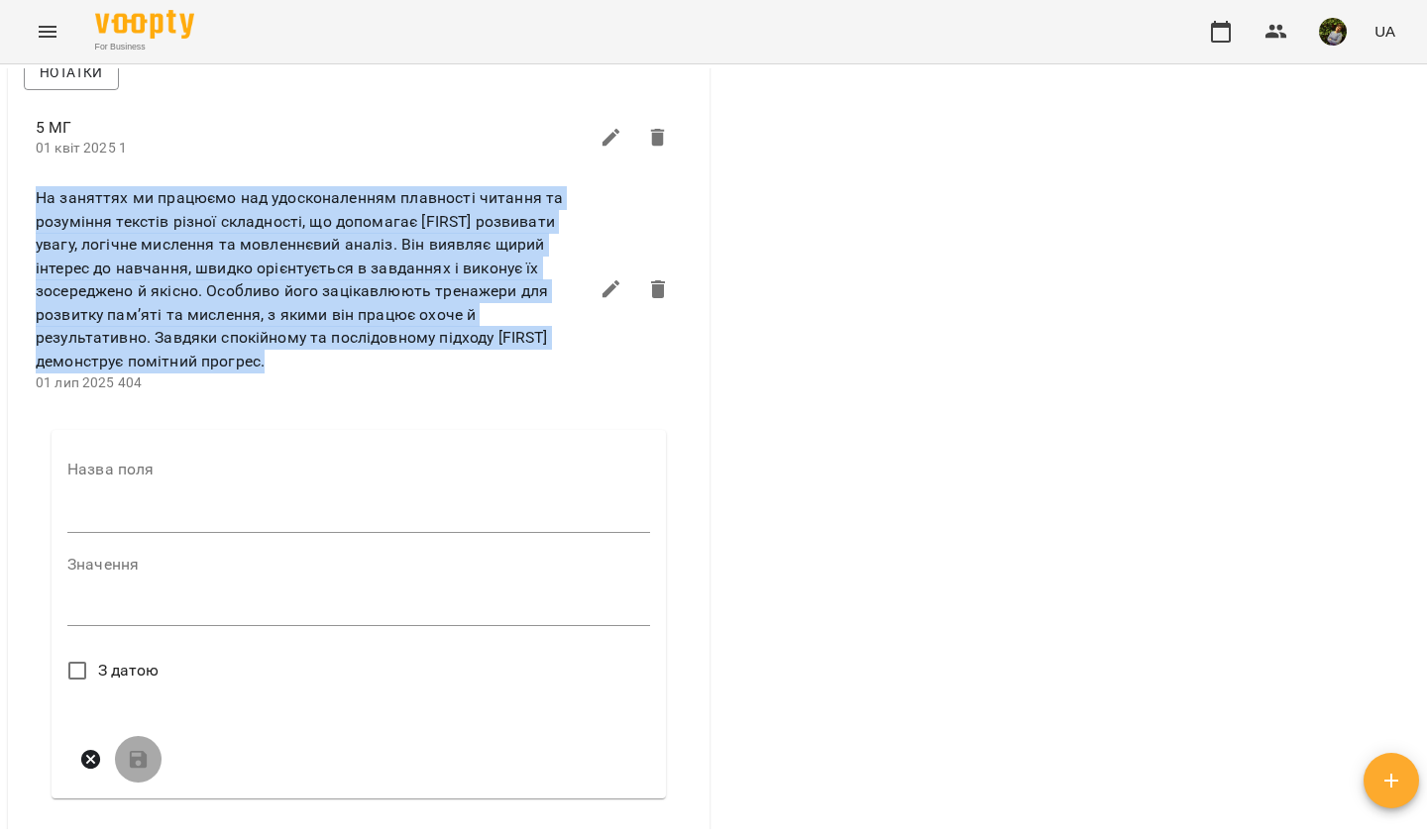 drag, startPoint x: 276, startPoint y: 411, endPoint x: 28, endPoint y: 257, distance: 291.92465 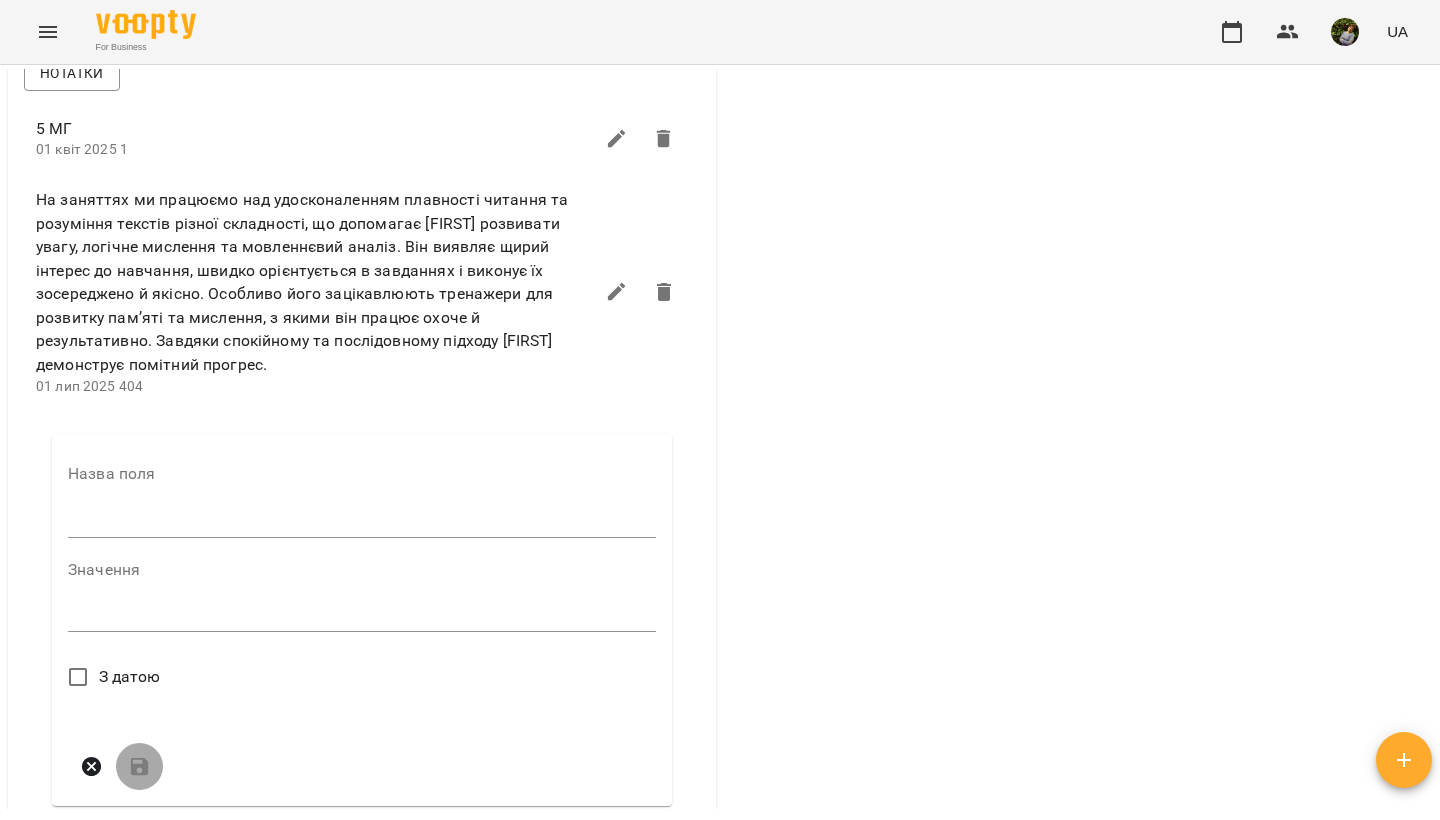 click at bounding box center (362, 522) 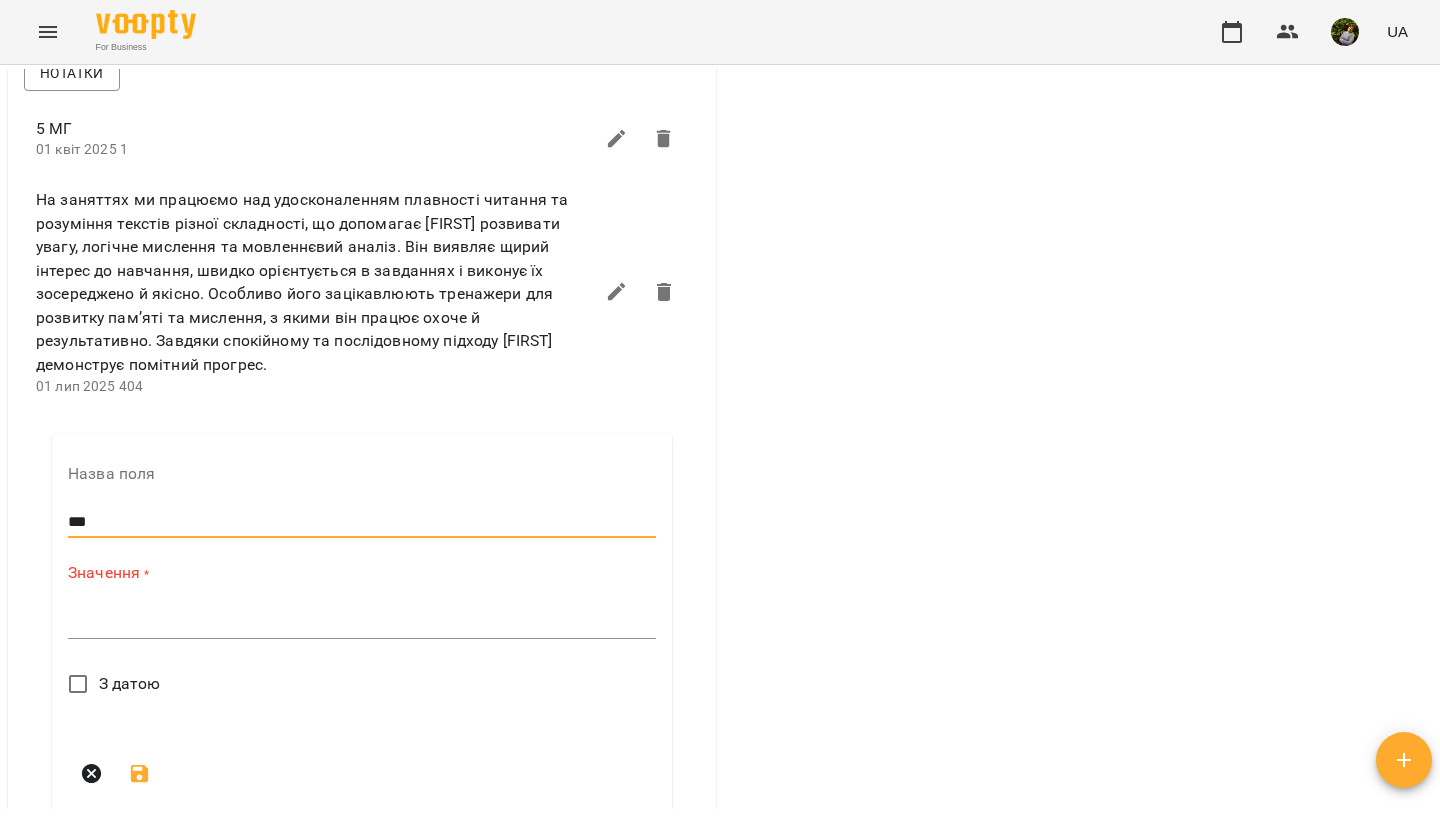 type on "***" 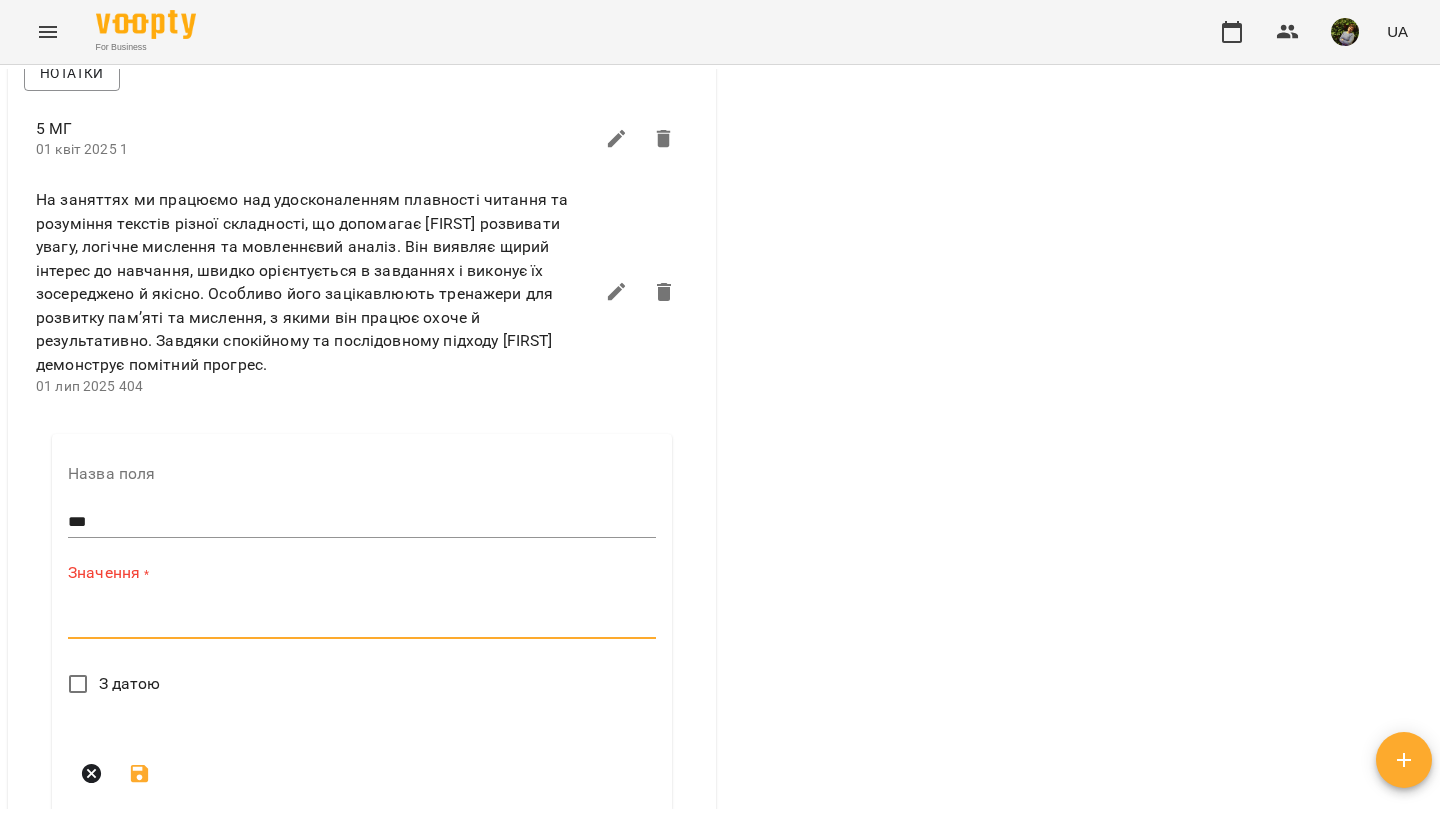 paste on "**********" 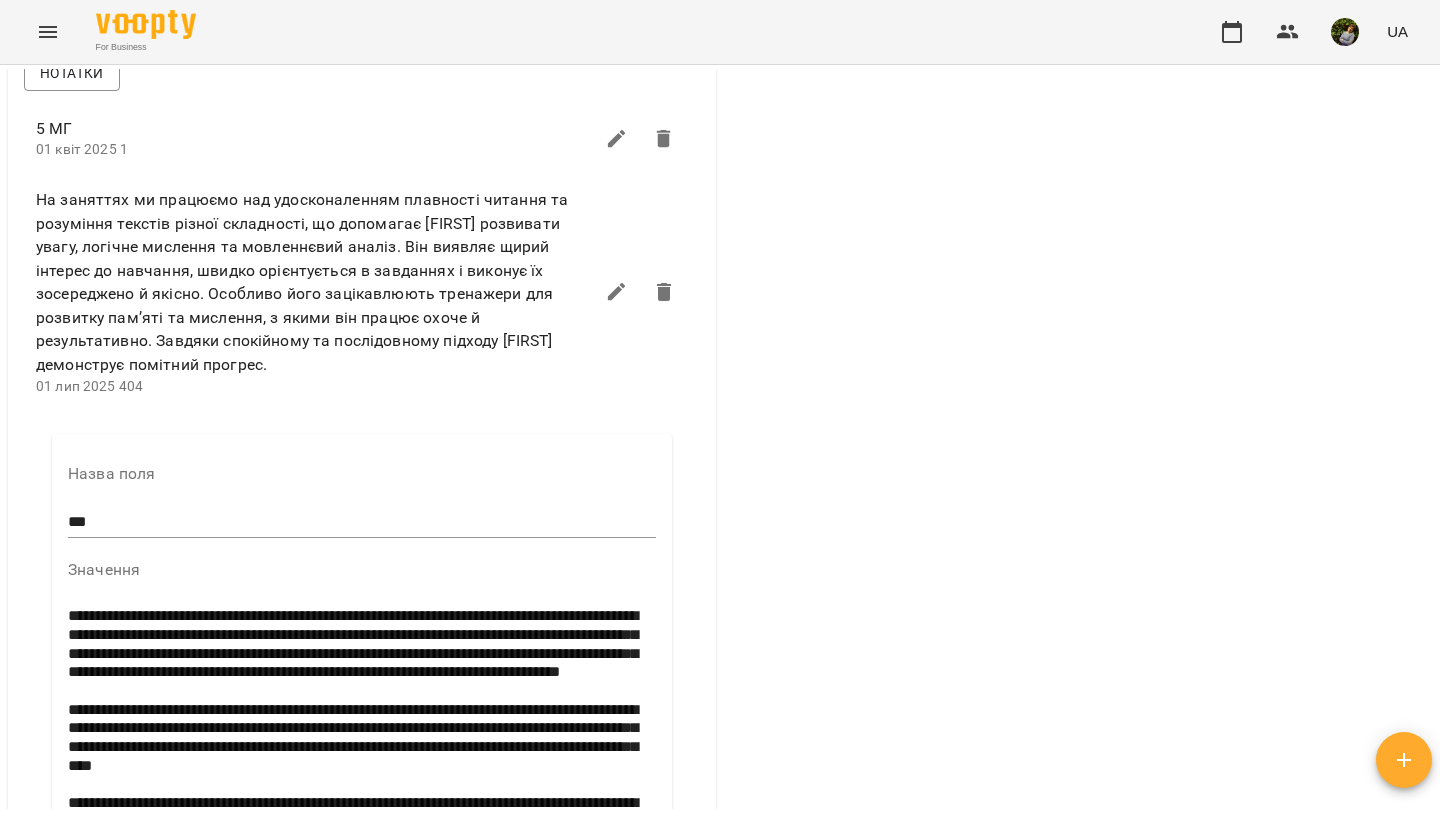 scroll, scrollTop: 1874, scrollLeft: 0, axis: vertical 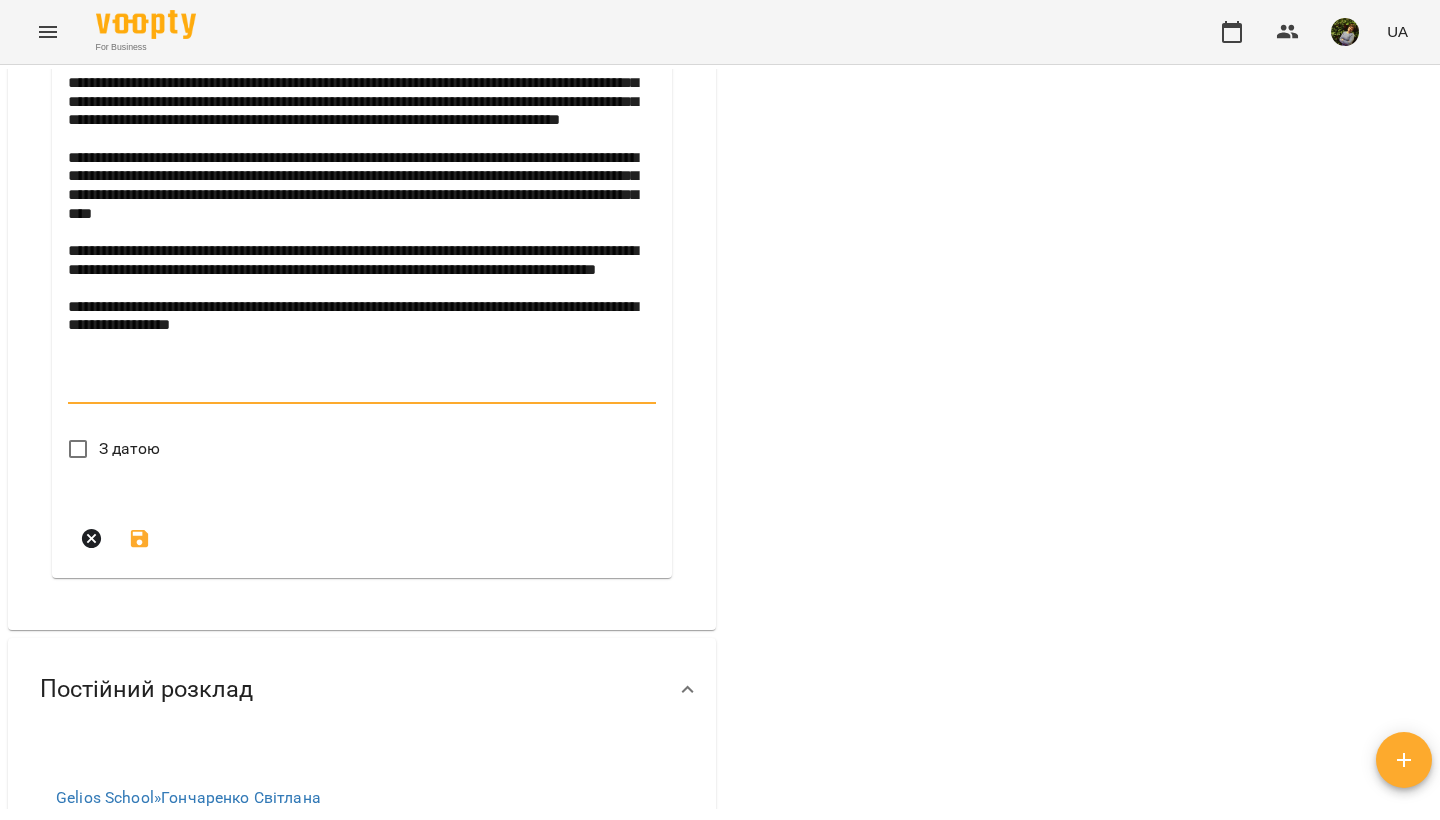 type on "**********" 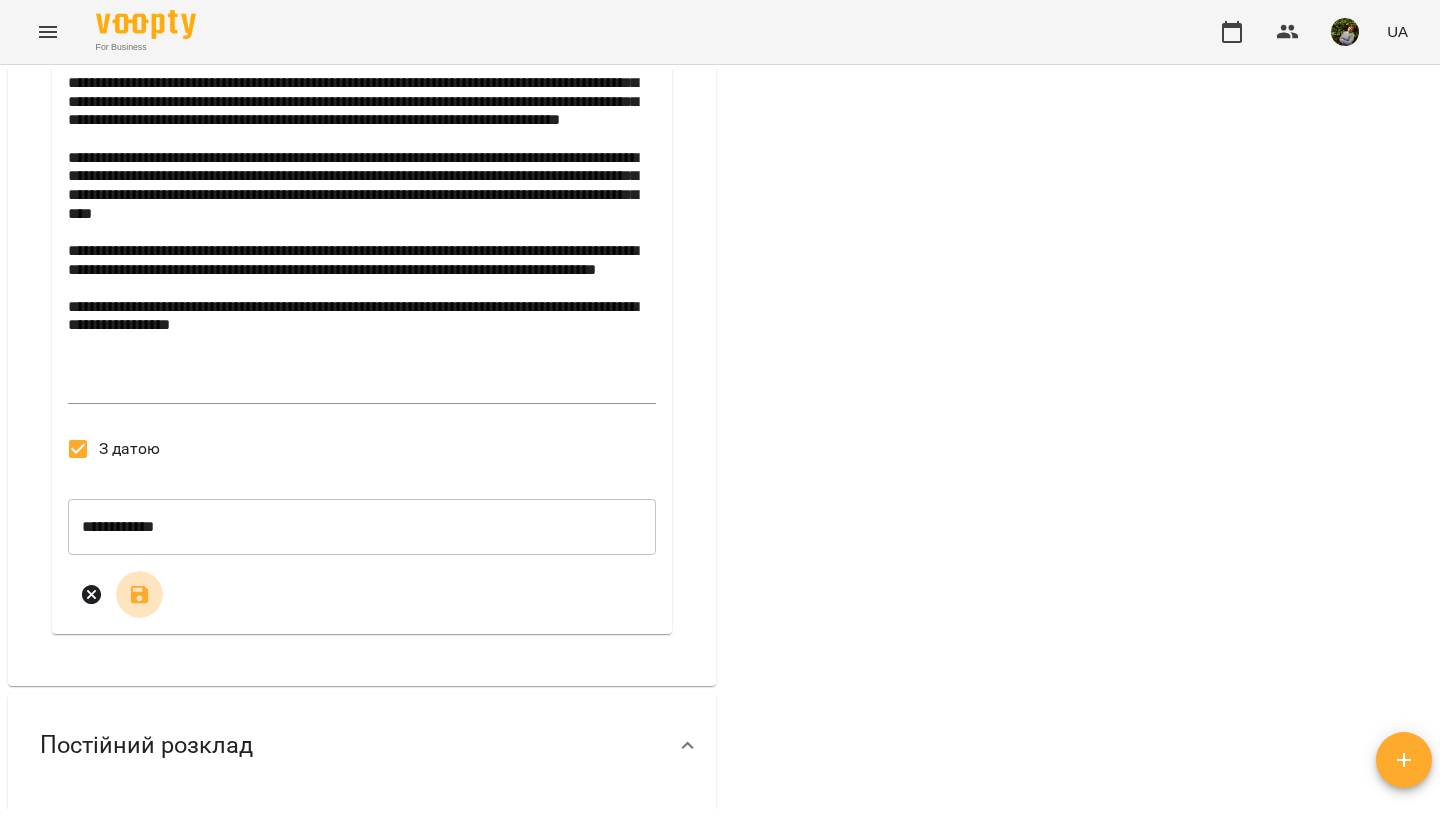 click 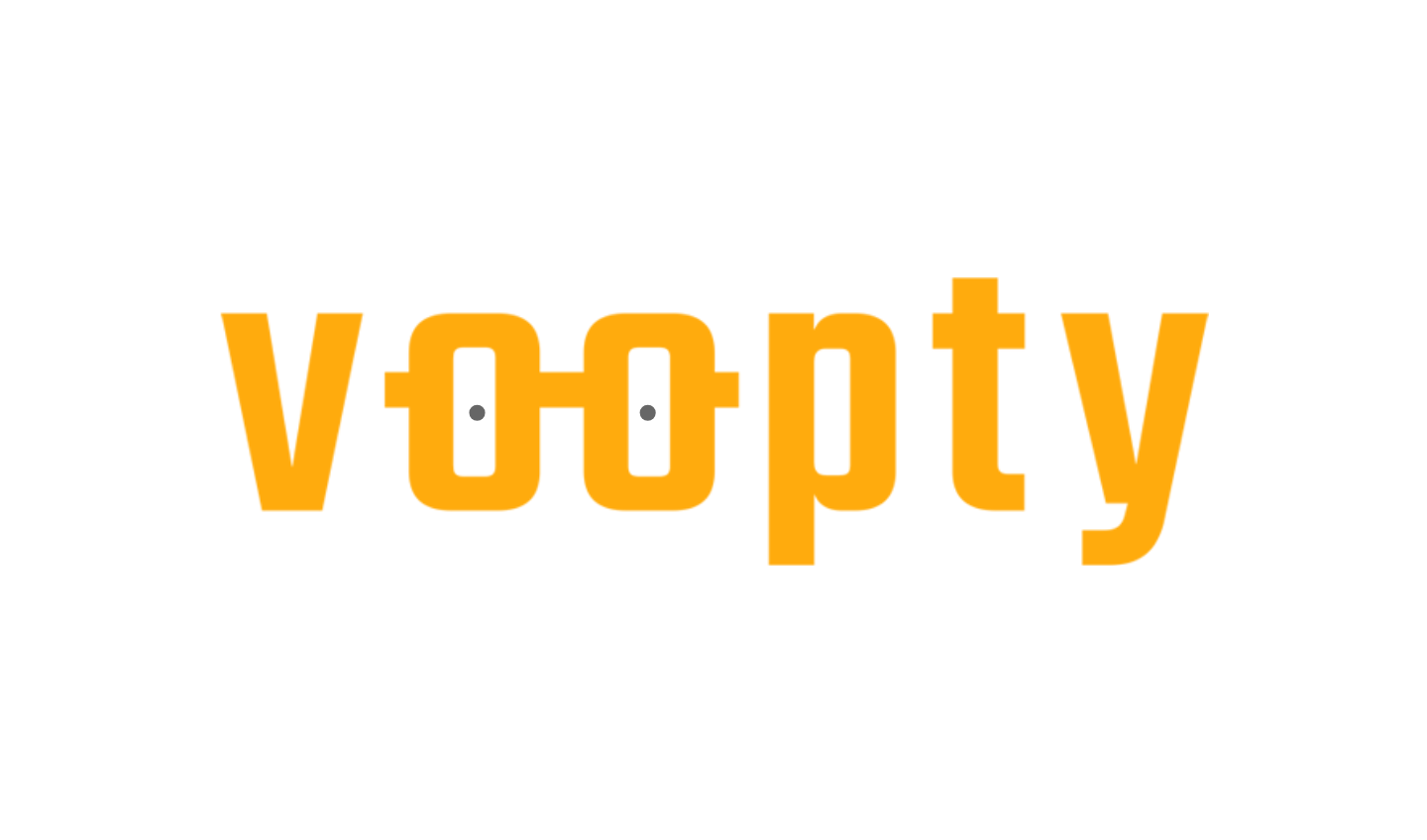 scroll, scrollTop: 0, scrollLeft: 0, axis: both 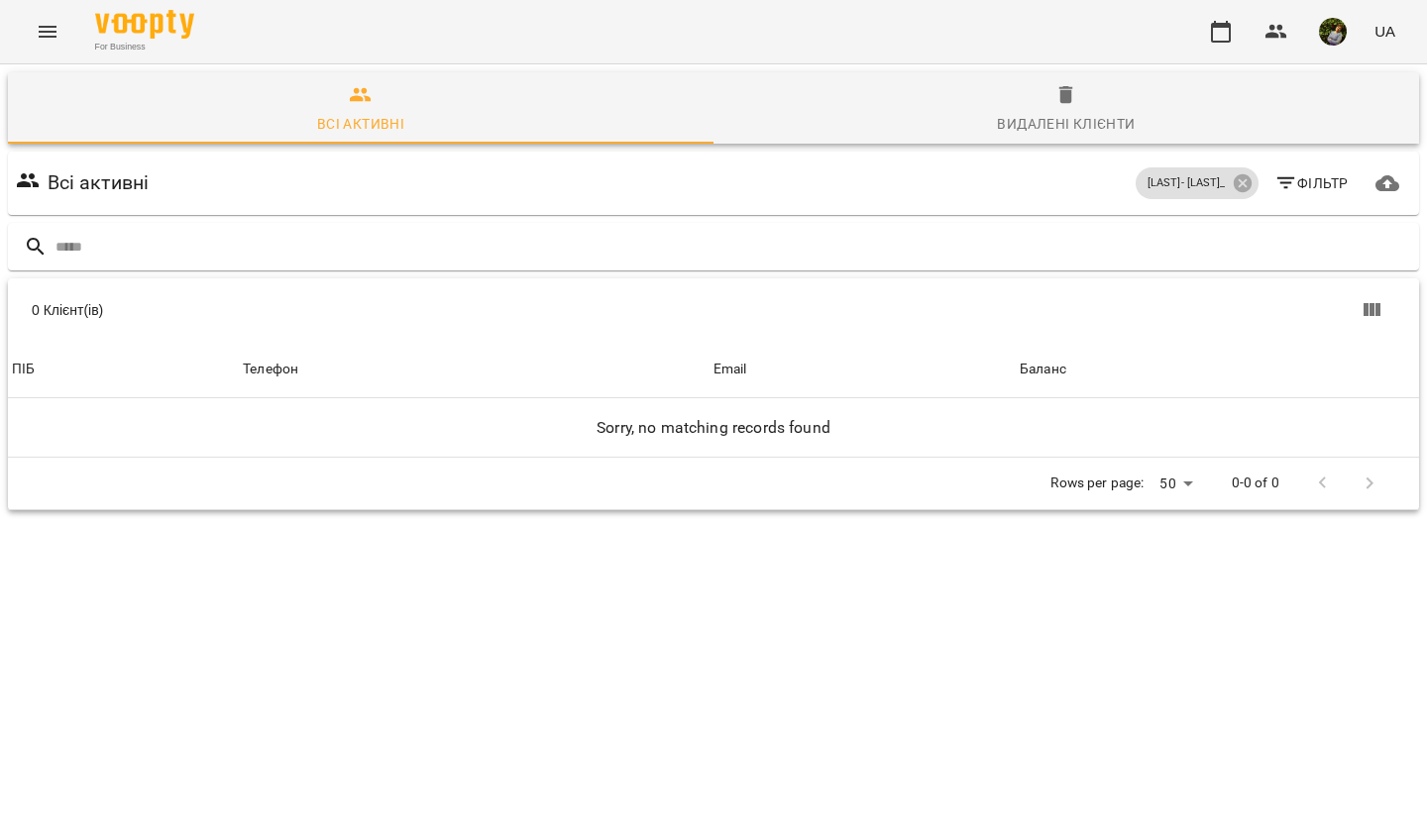 click 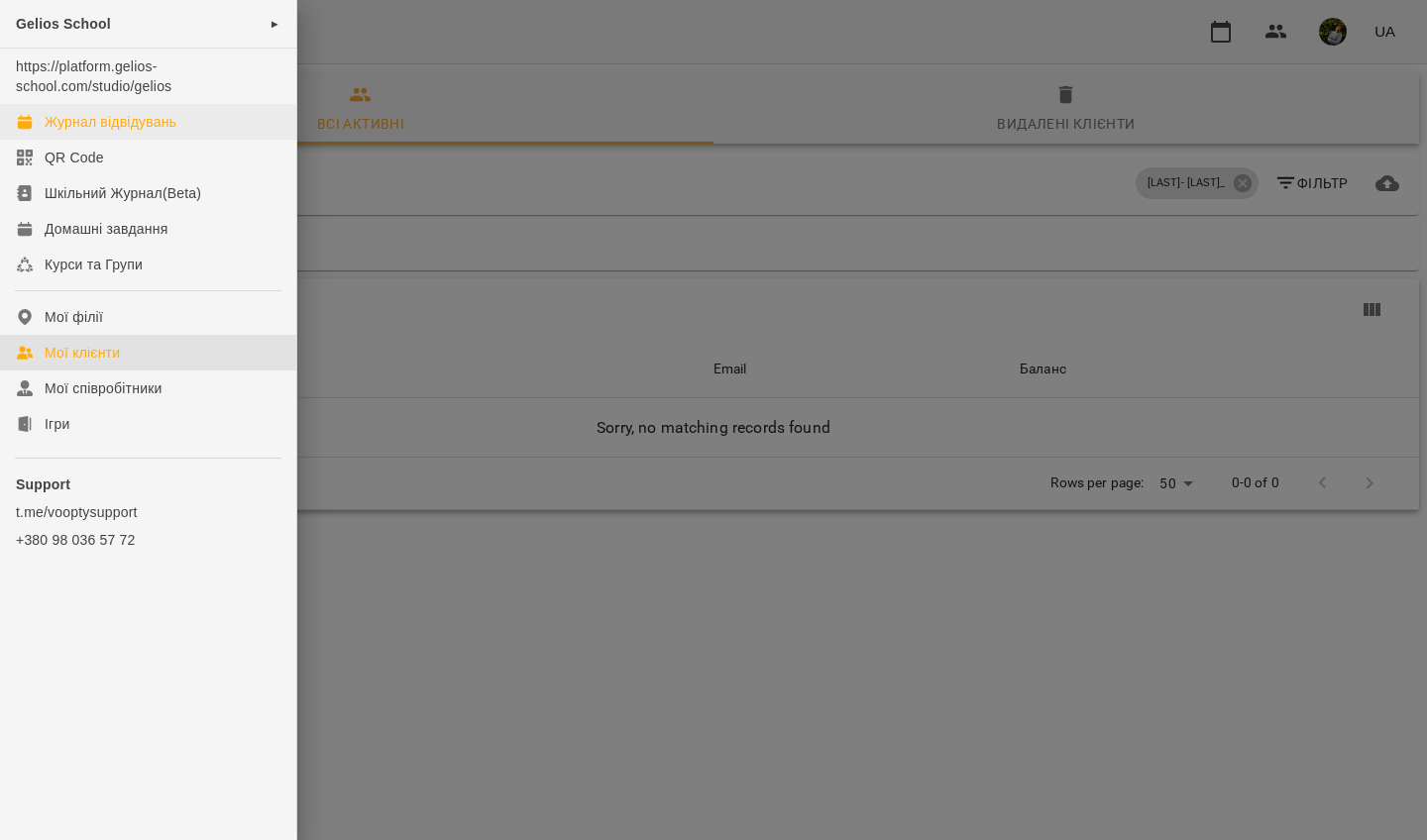 click on "Журнал відвідувань" at bounding box center [110, 122] 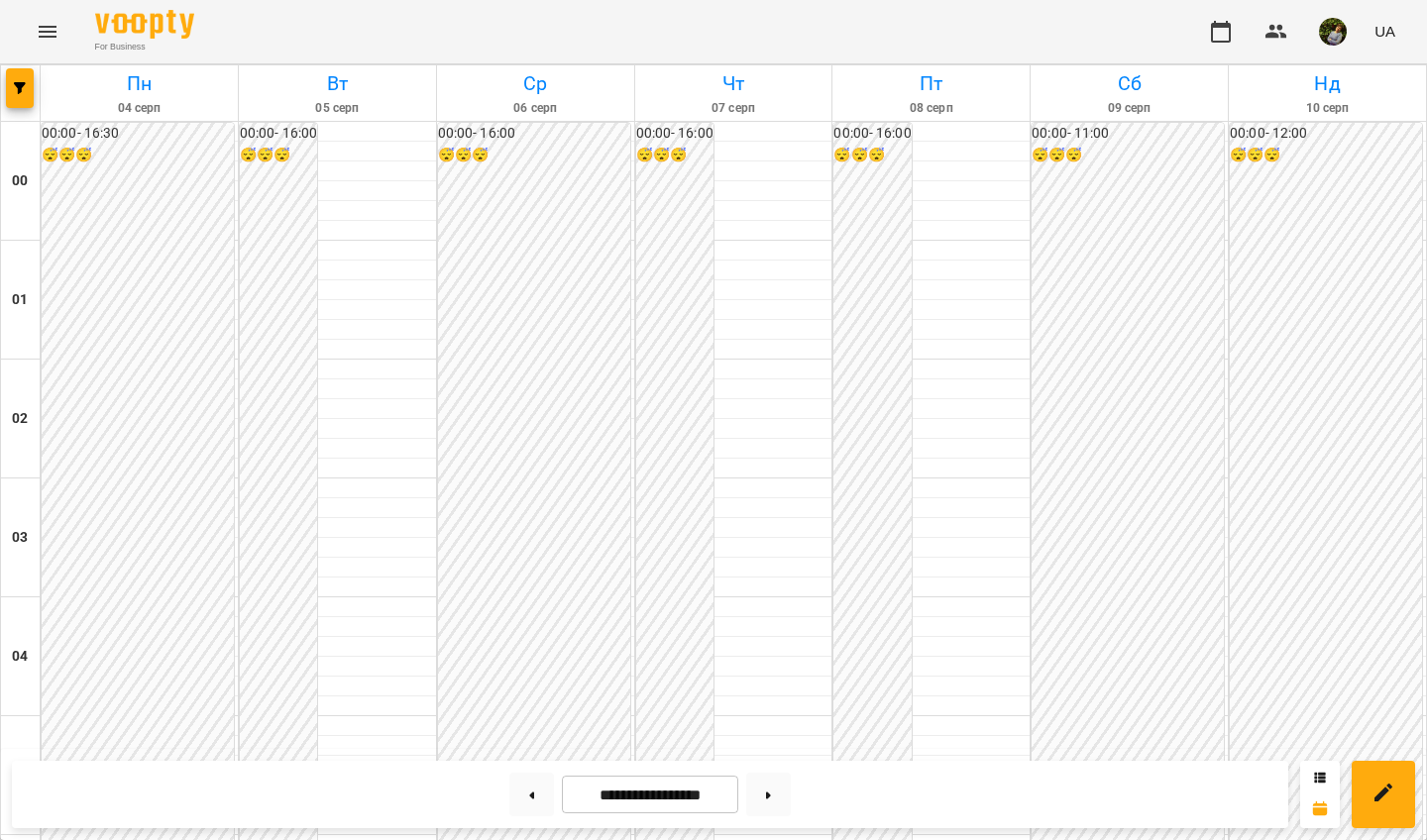 scroll, scrollTop: 1738, scrollLeft: 0, axis: vertical 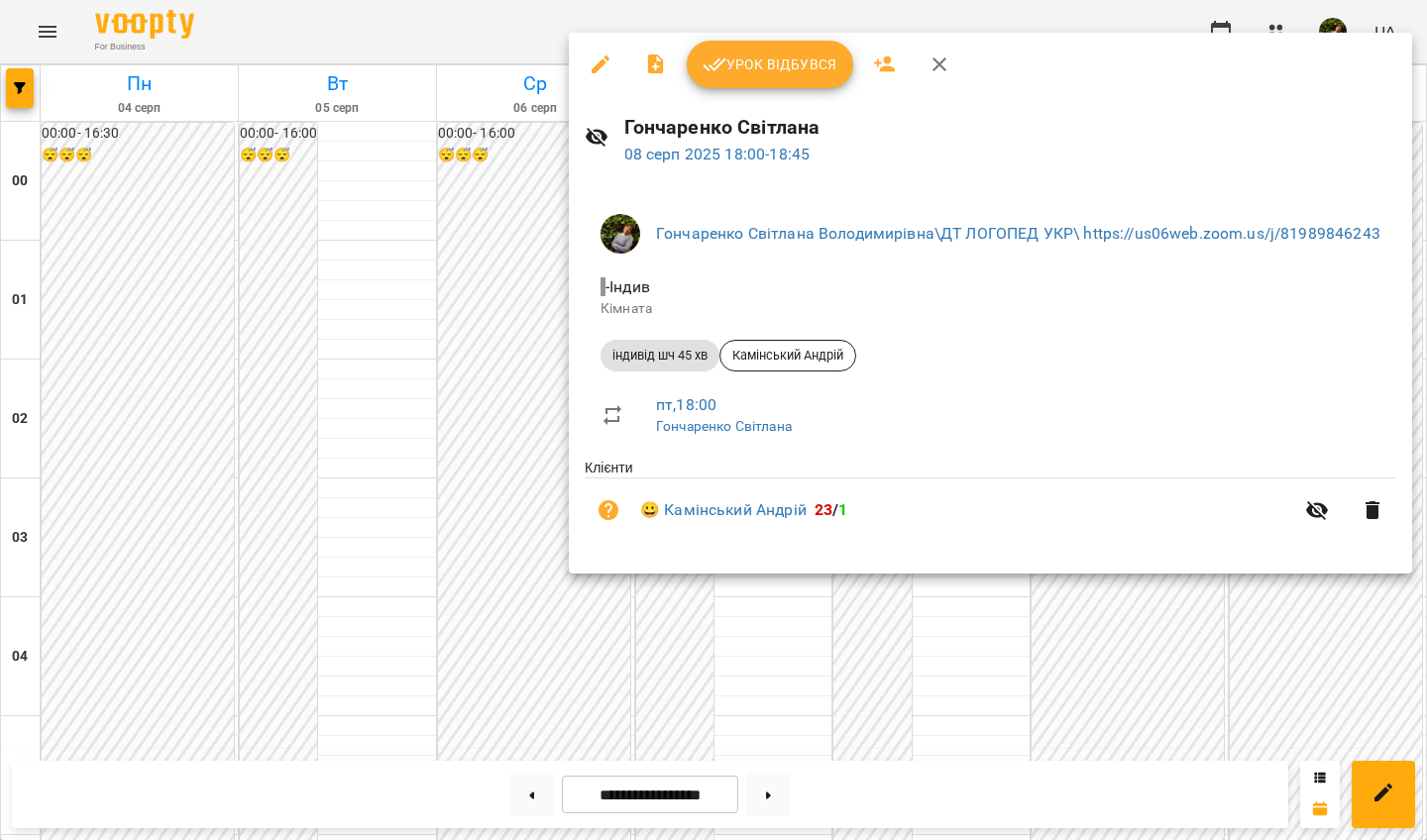 click on "Урок відбувся" at bounding box center (770, 64) 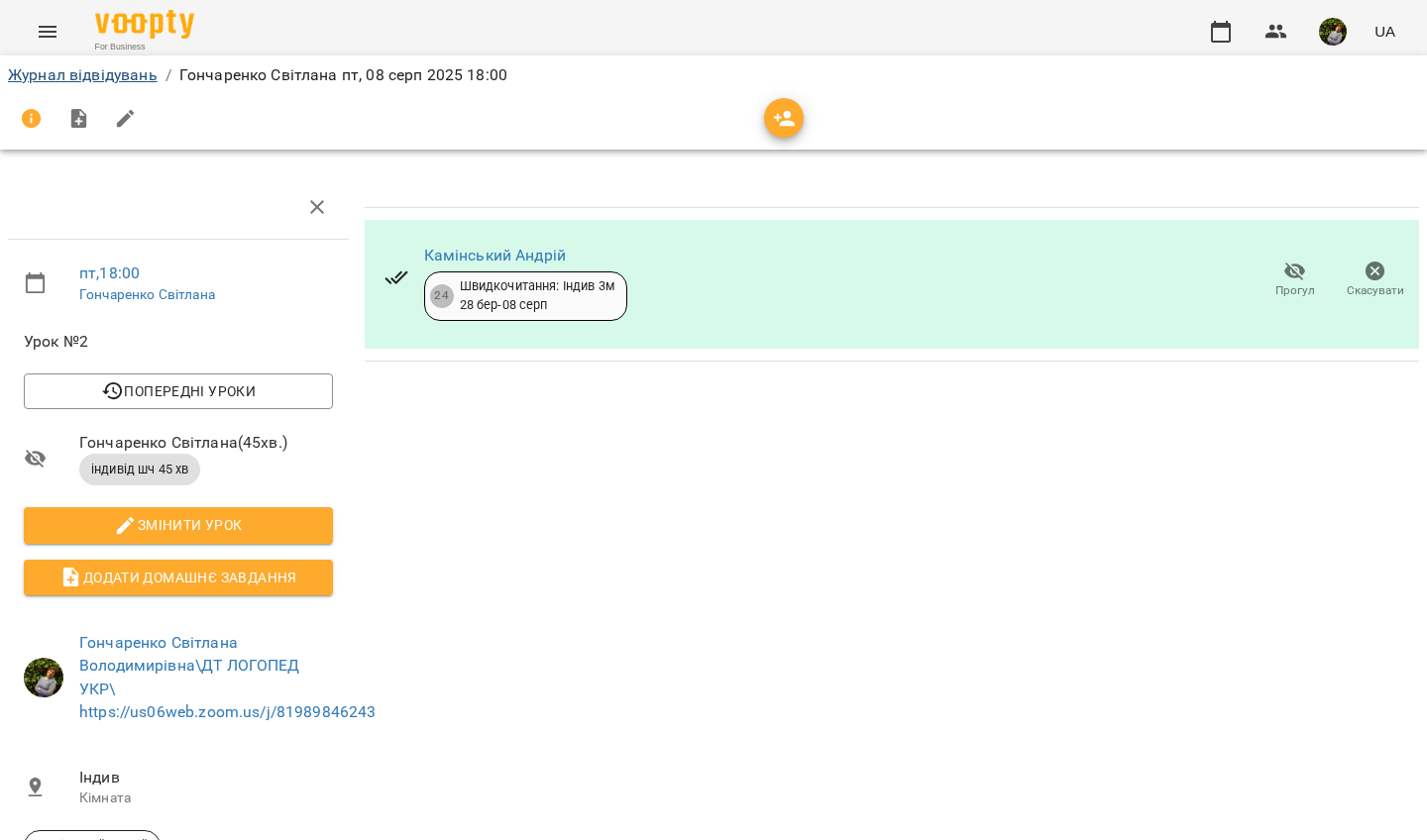 click on "Журнал відвідувань" at bounding box center (82, 74) 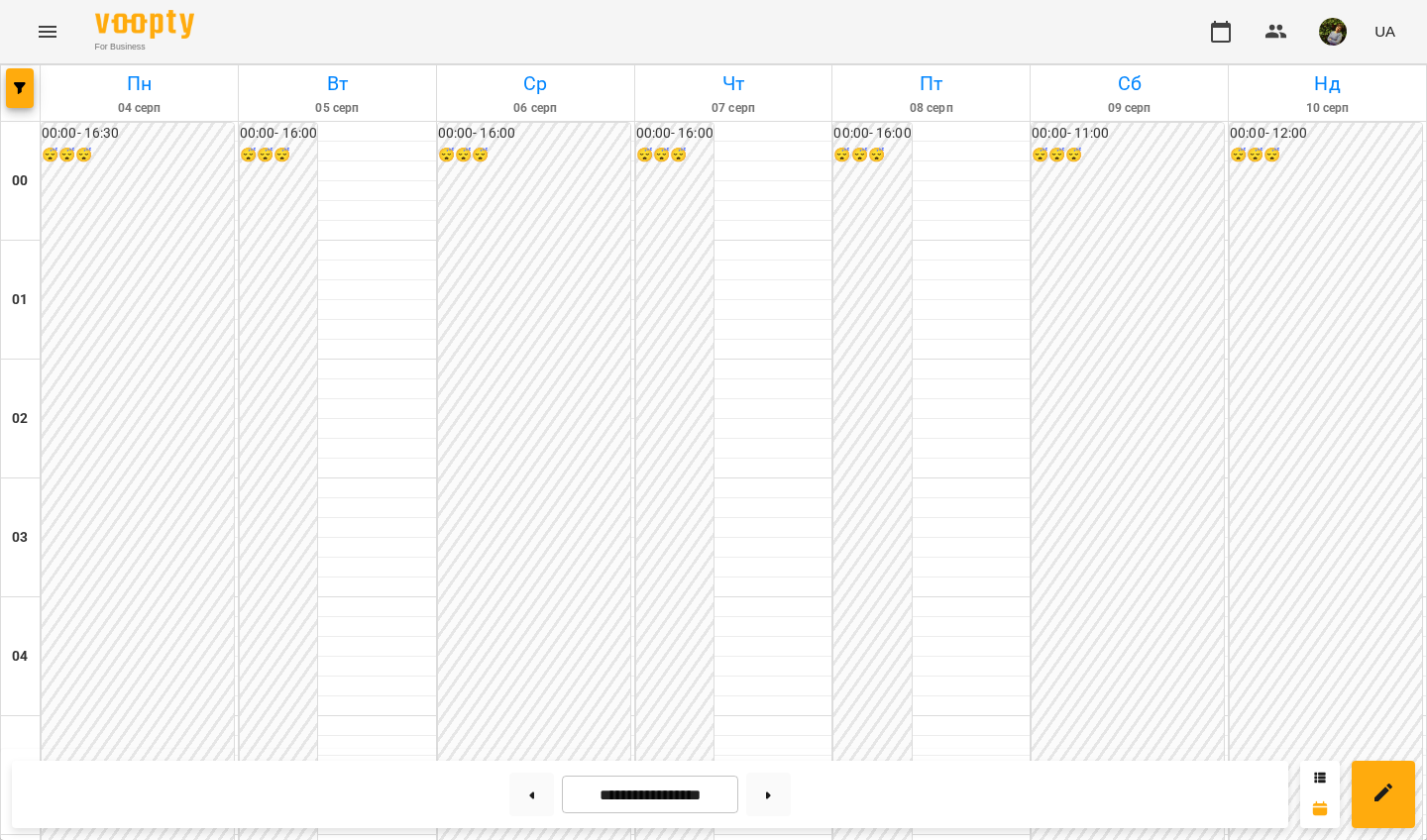 scroll, scrollTop: 2223, scrollLeft: 0, axis: vertical 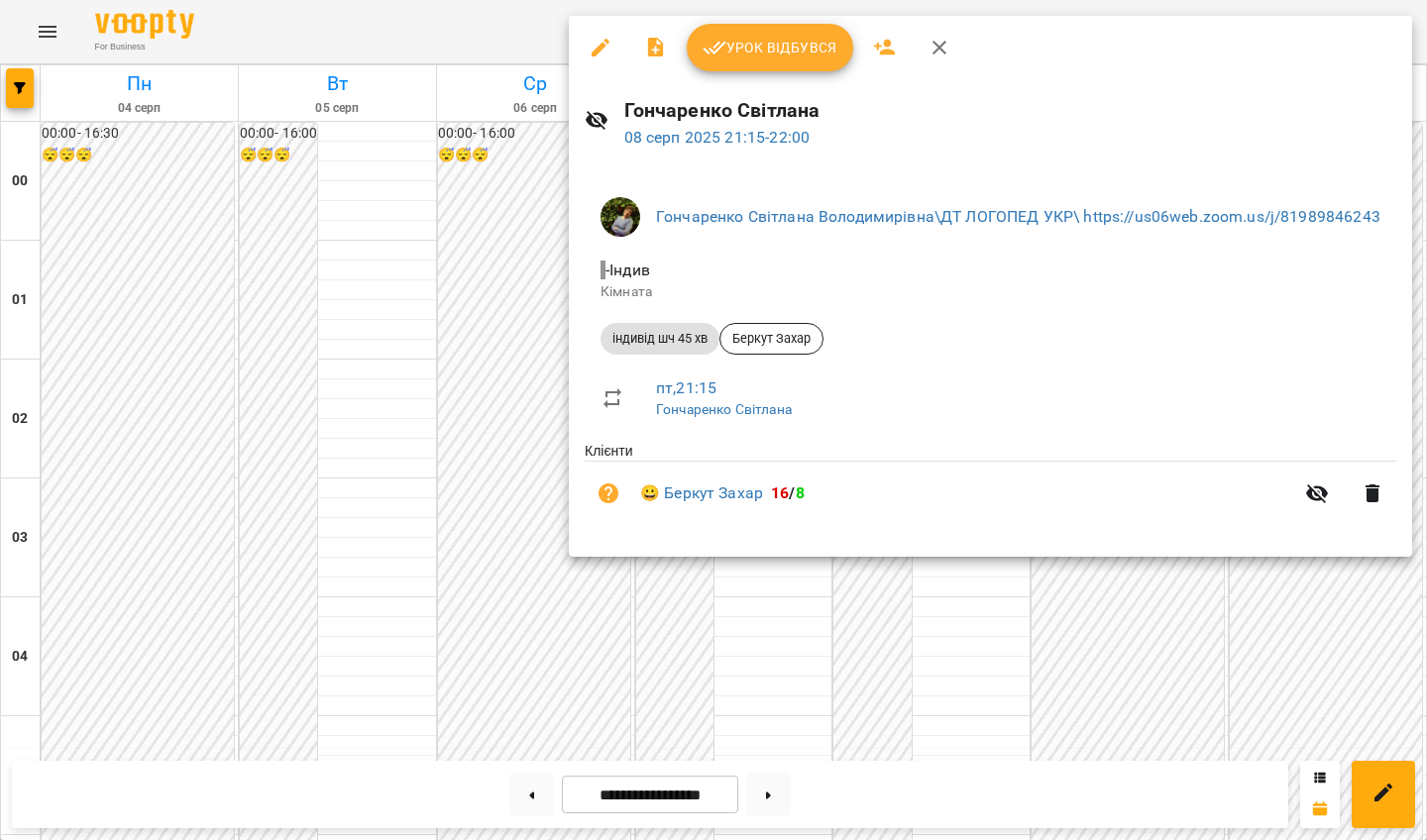 click at bounding box center [714, 420] 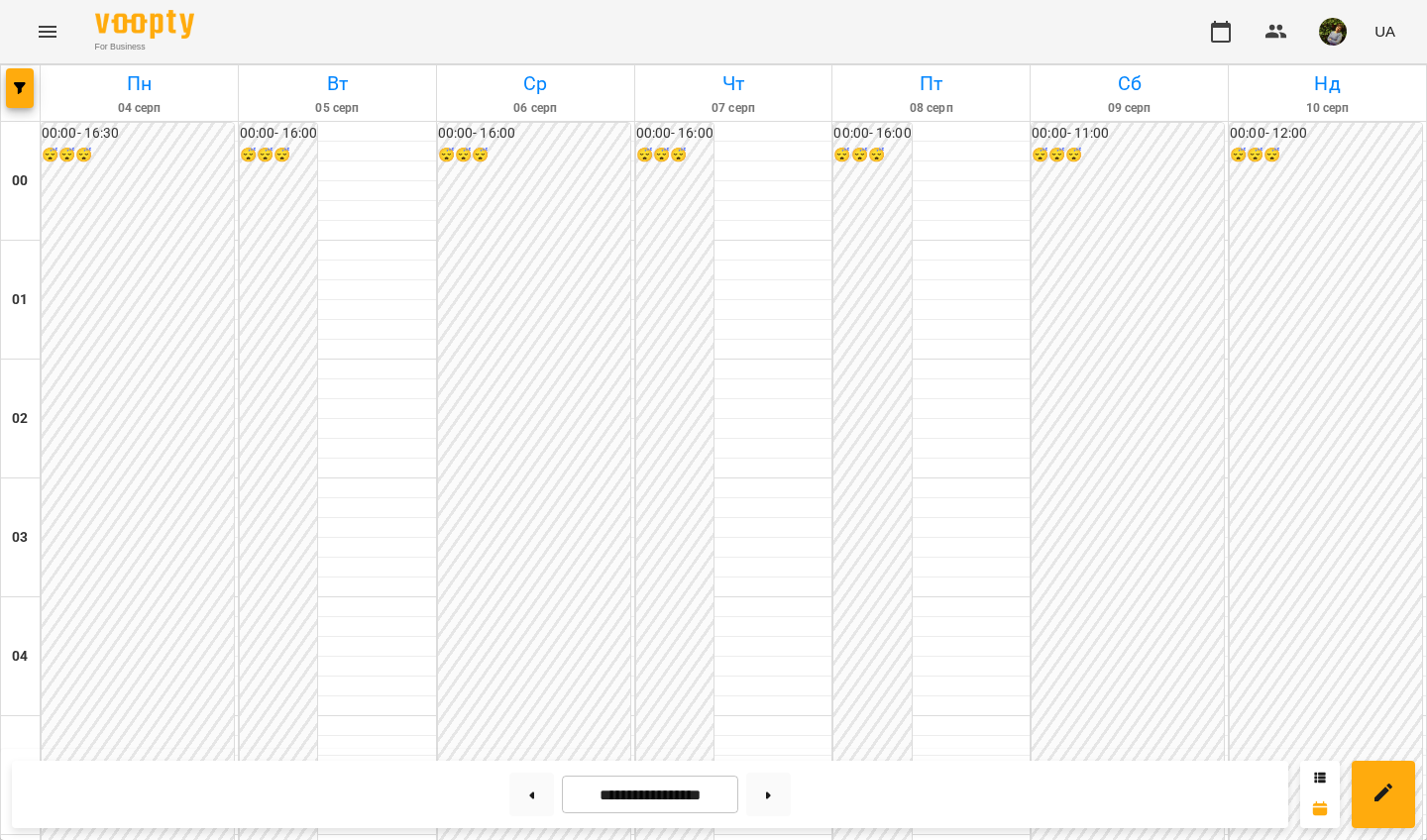 scroll, scrollTop: 1837, scrollLeft: 0, axis: vertical 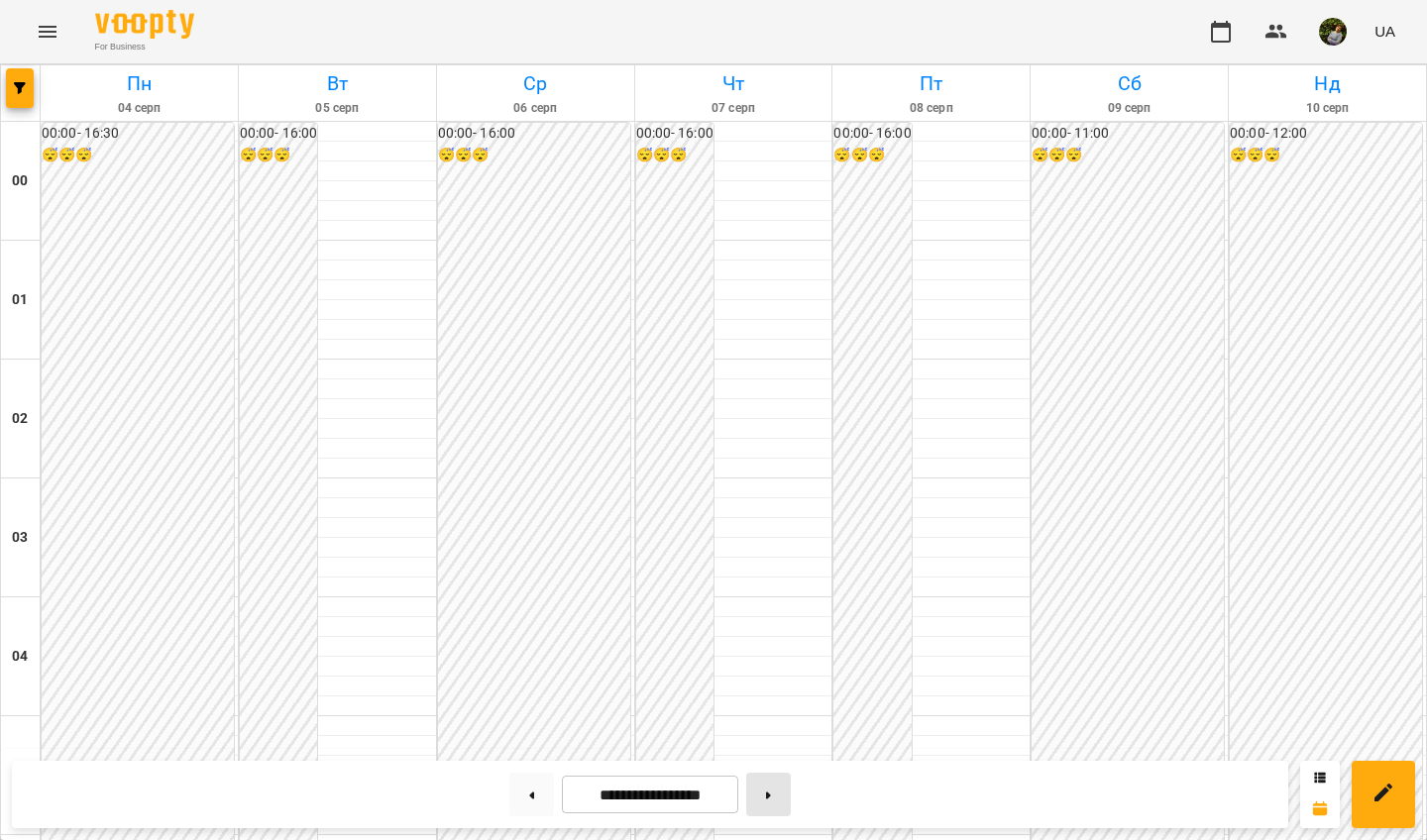 click at bounding box center (768, 794) 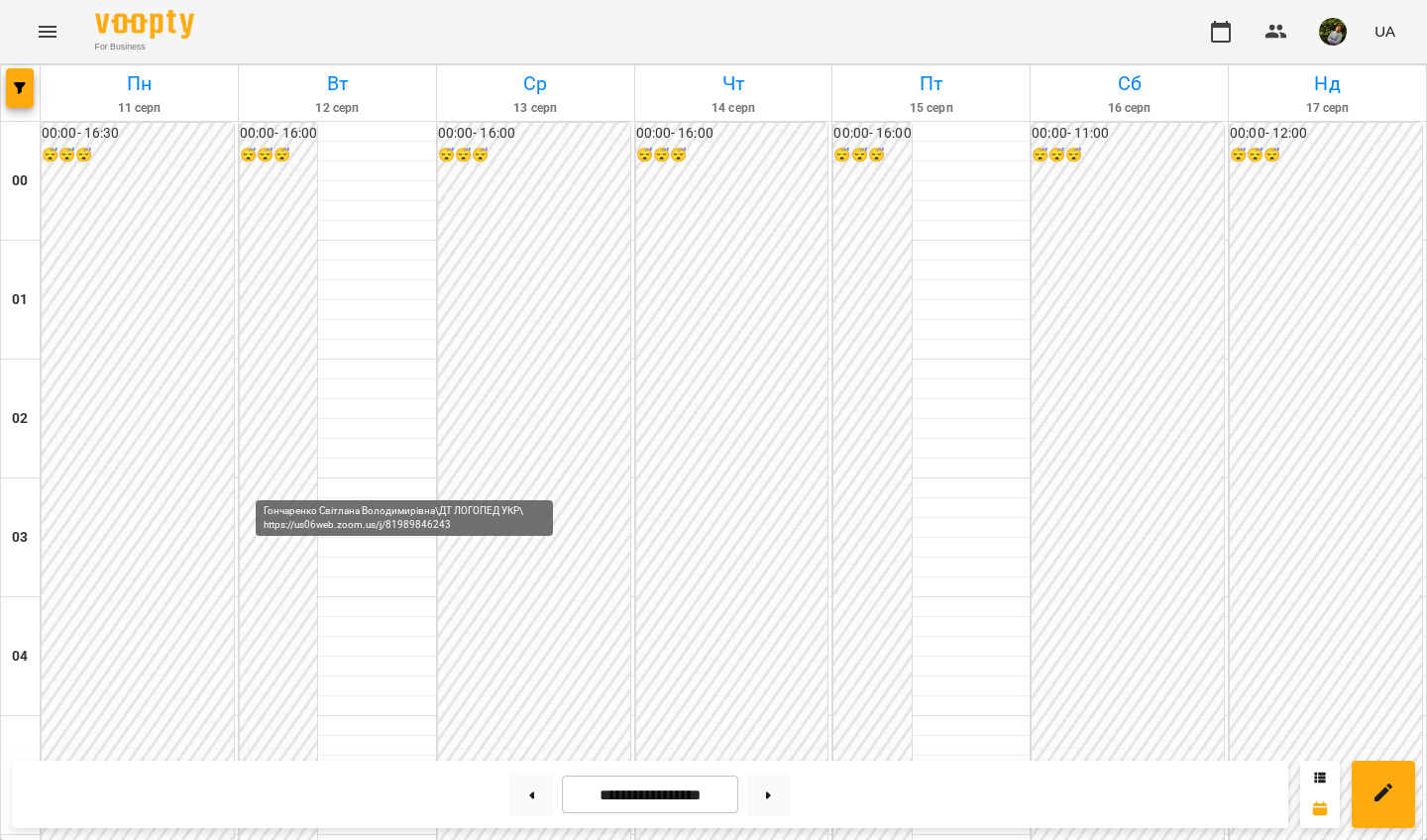scroll, scrollTop: 1938, scrollLeft: 0, axis: vertical 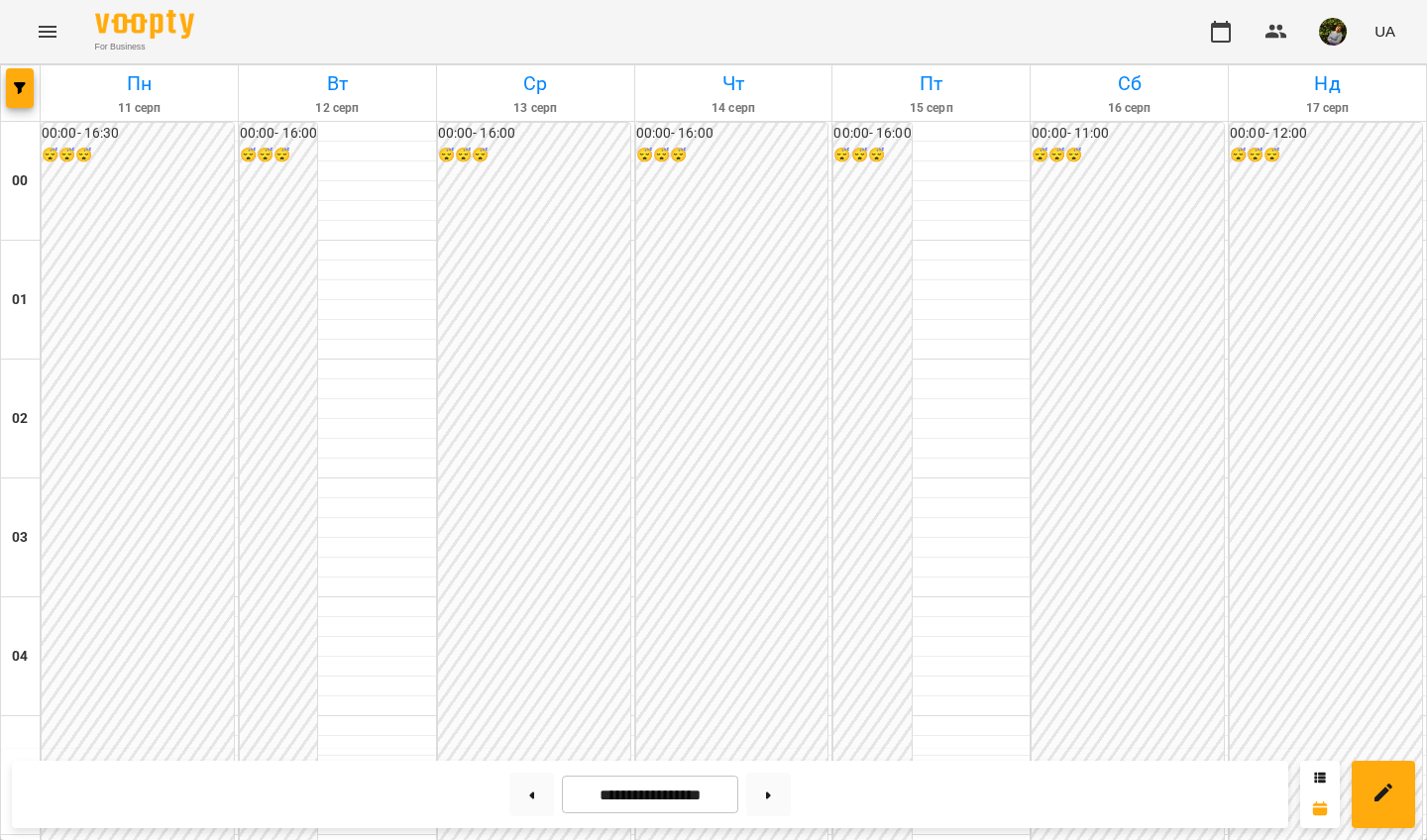 click on "19:00" at bounding box center (337, 2408) 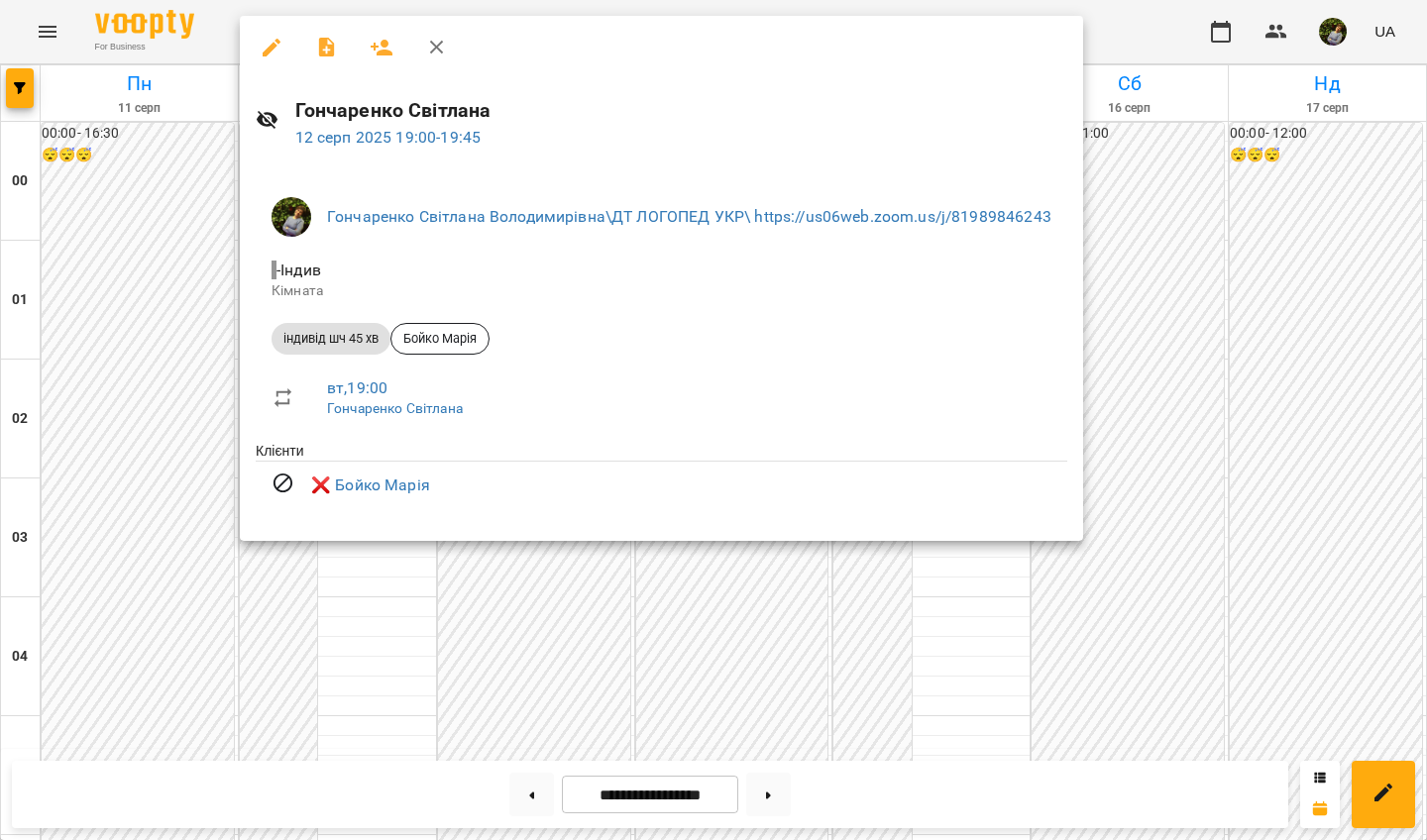 click at bounding box center (714, 420) 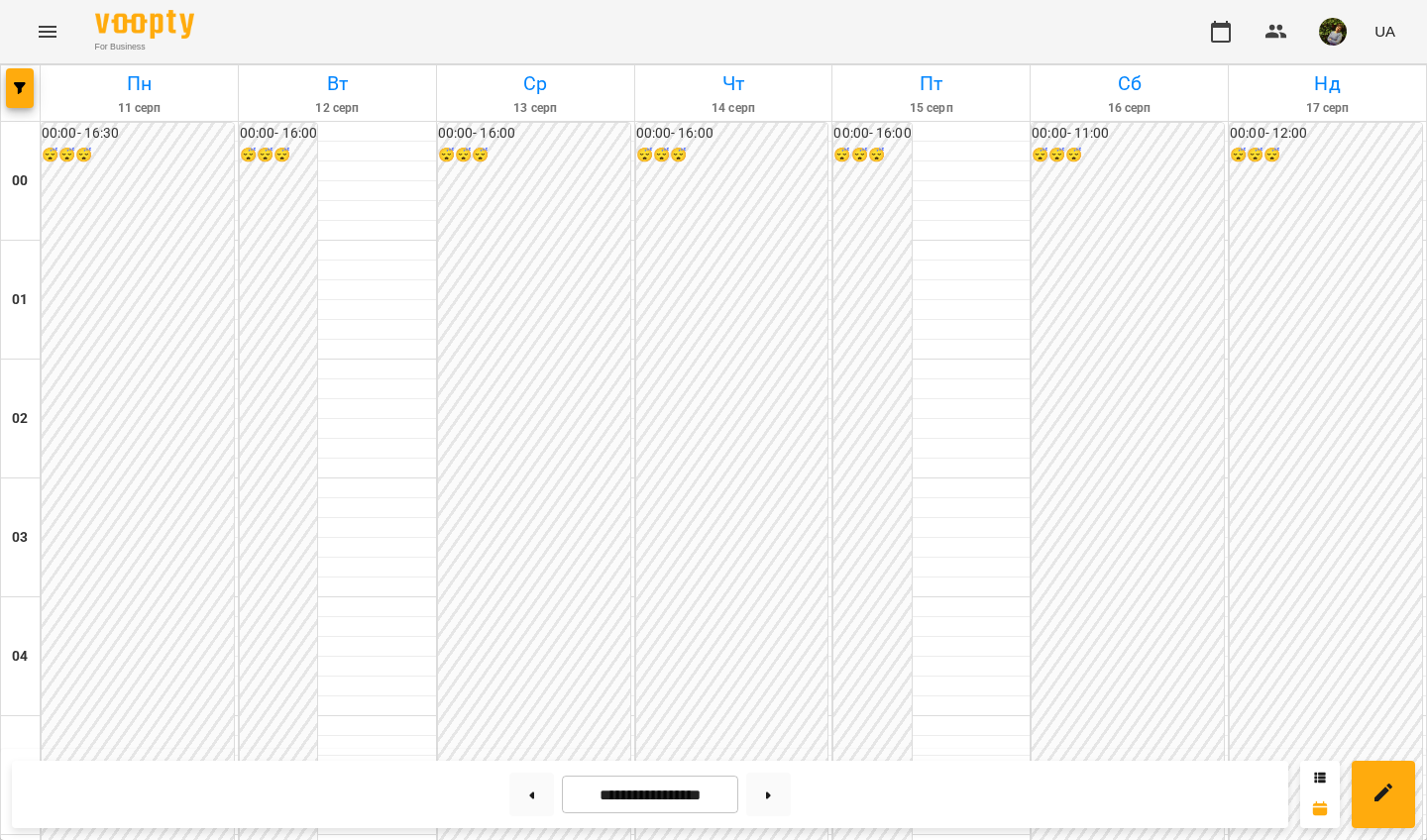 scroll, scrollTop: 1777, scrollLeft: 0, axis: vertical 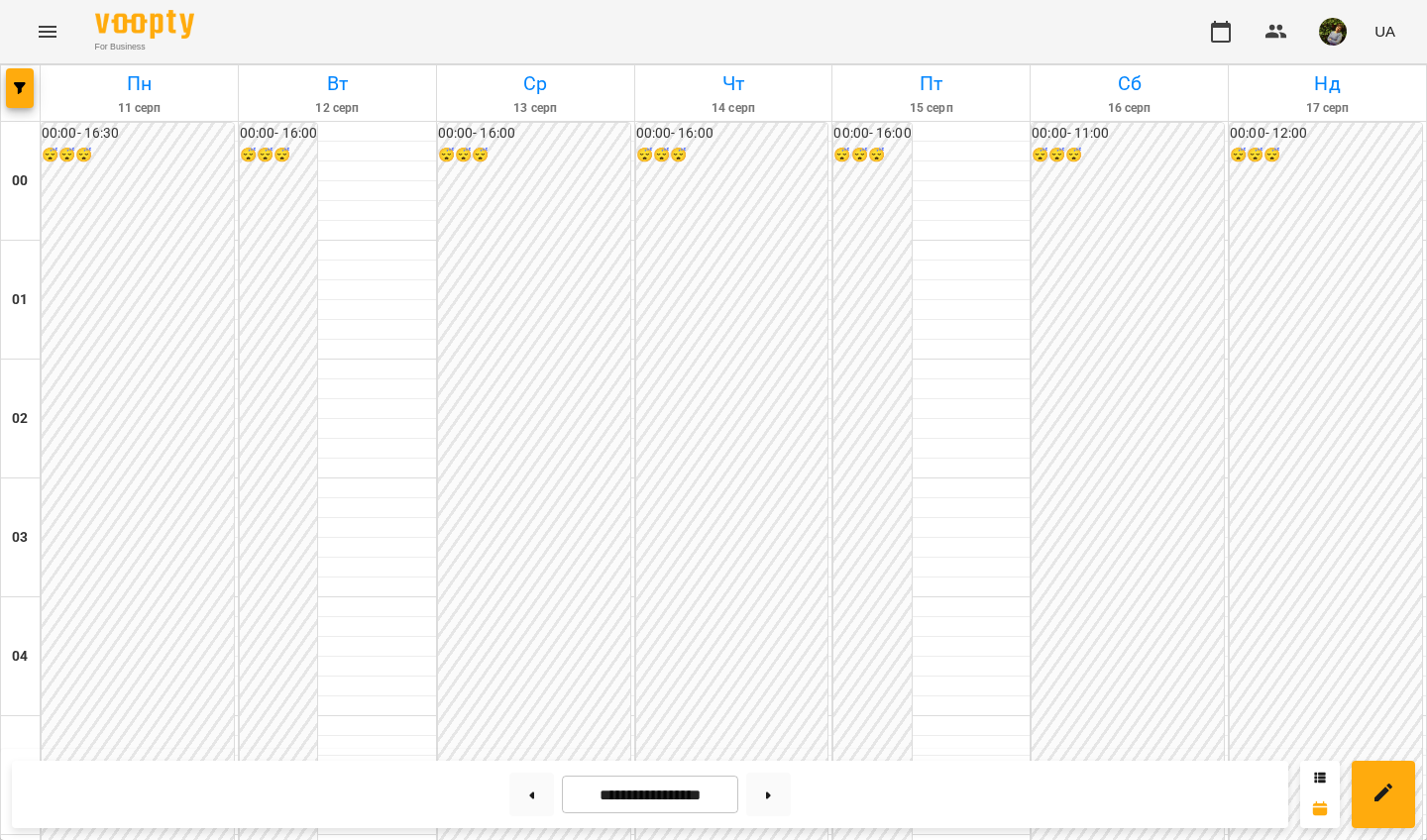 click at bounding box center (901, 2289) 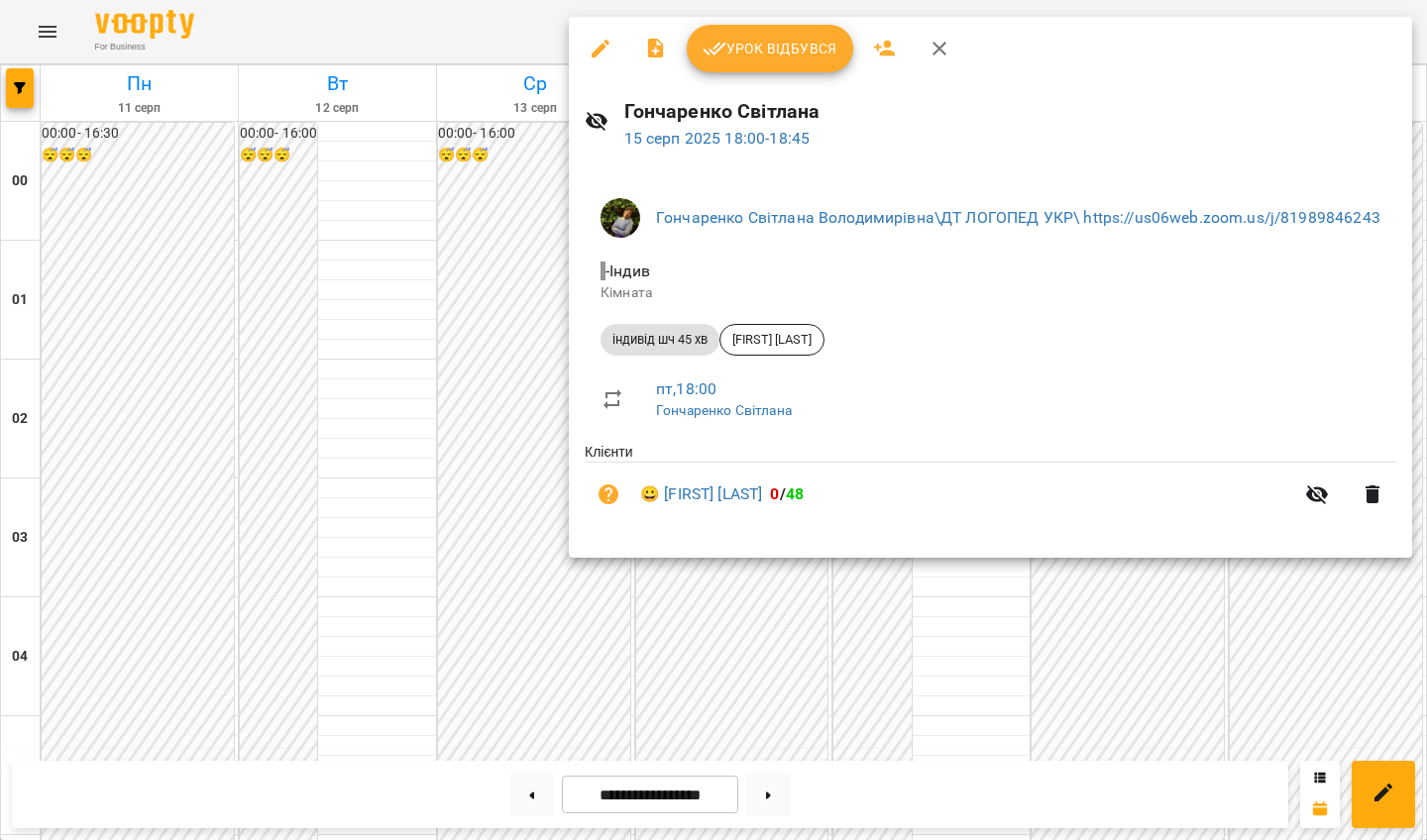 click at bounding box center [714, 420] 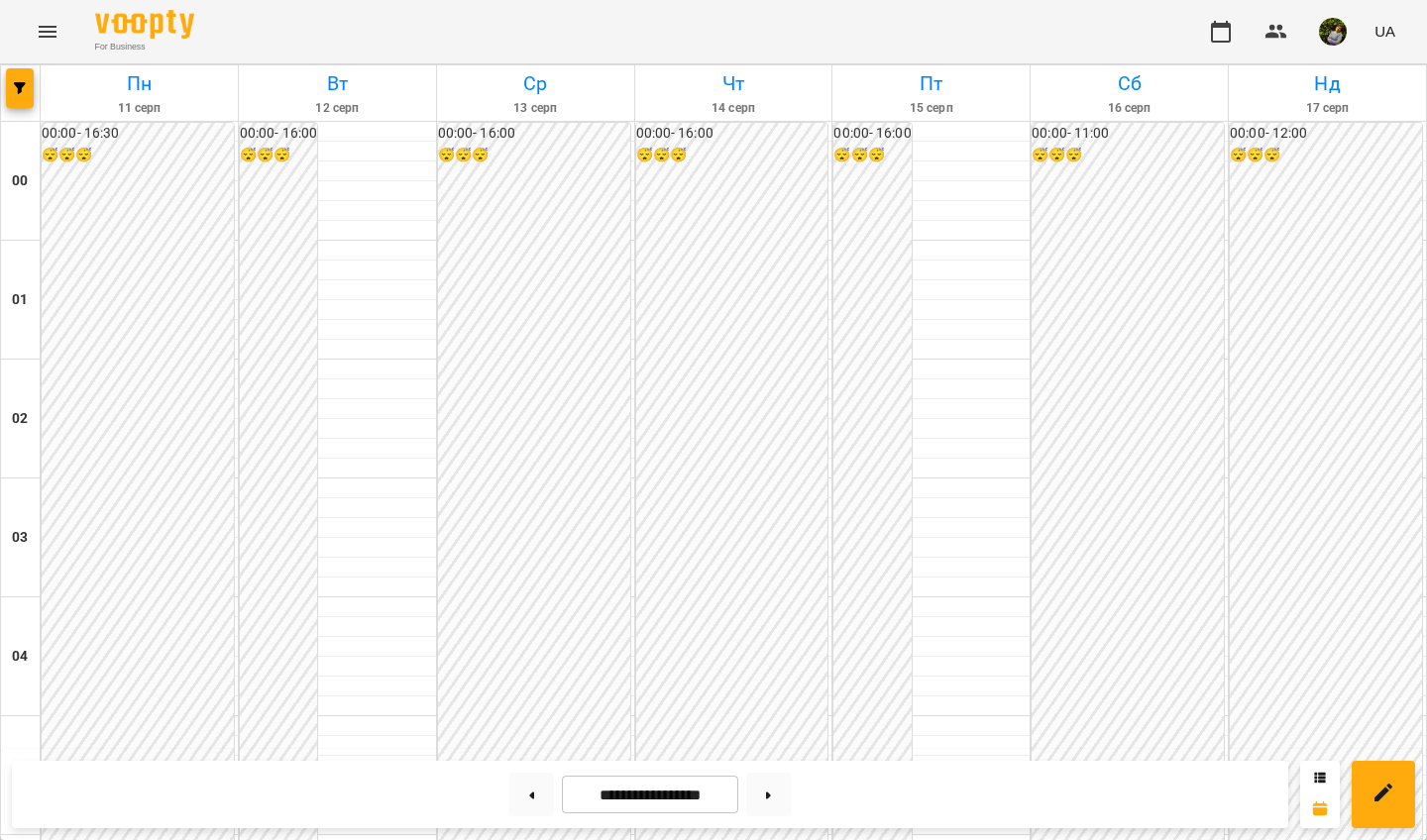 click on "19:00" at bounding box center (931, 2408) 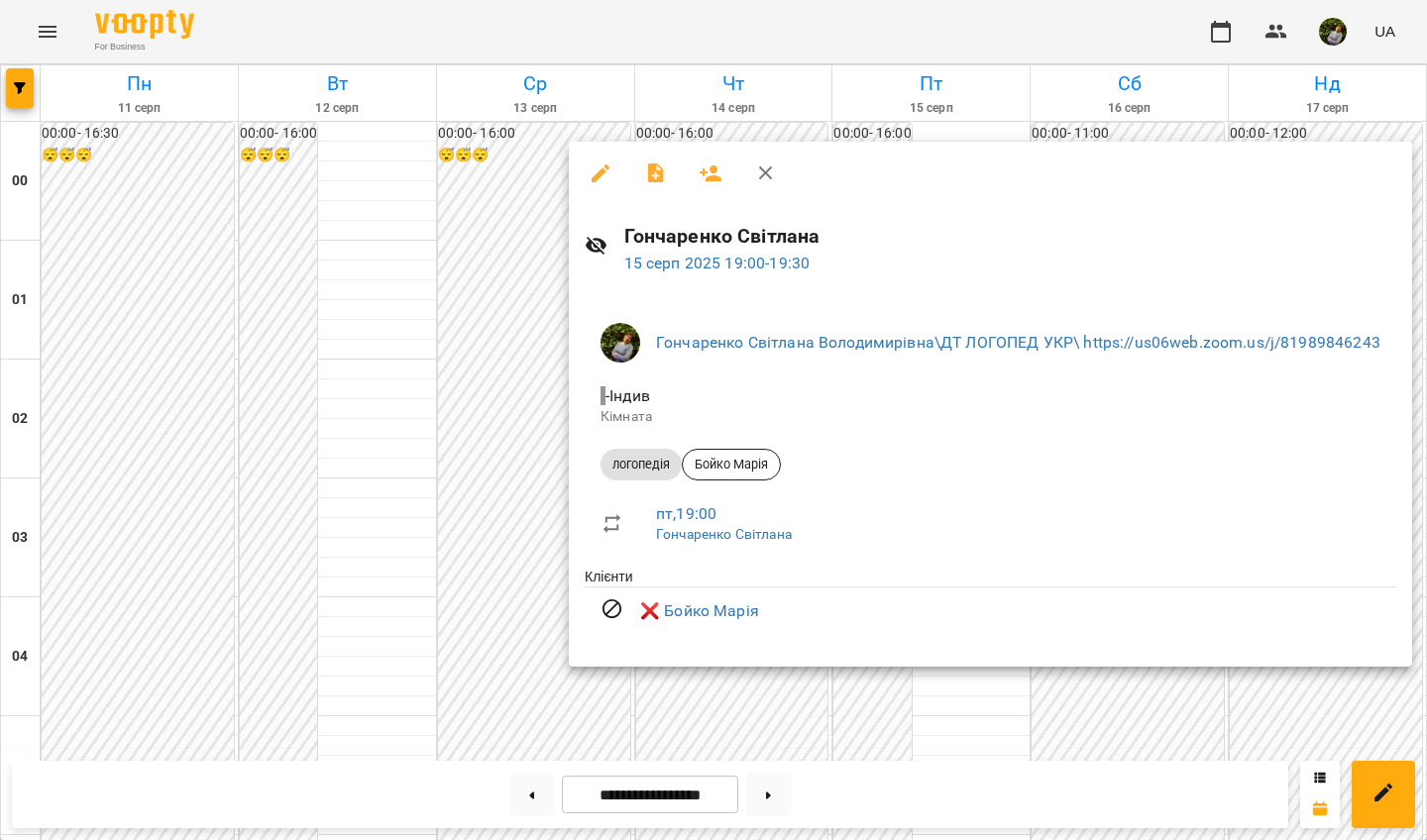 click at bounding box center (714, 420) 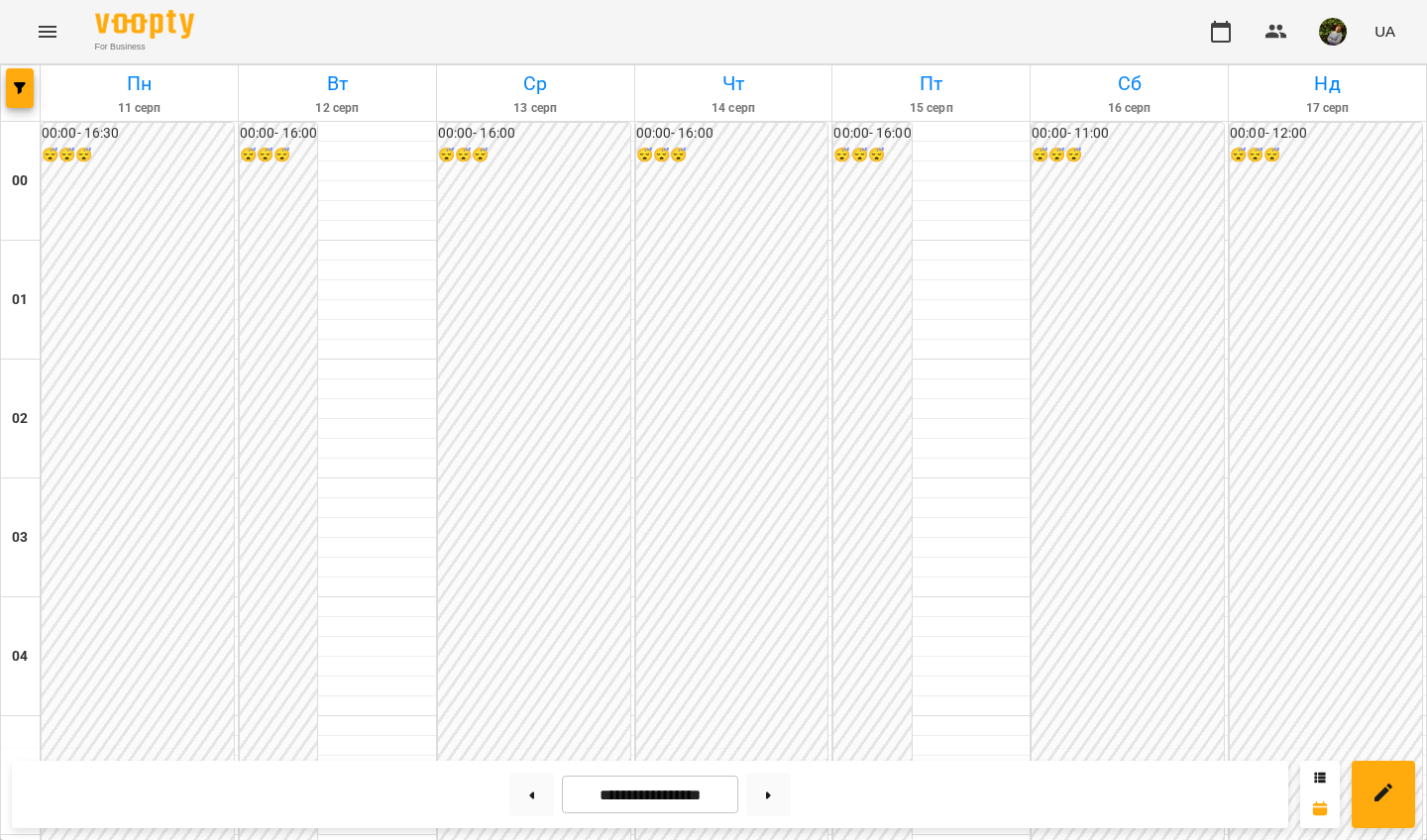 scroll, scrollTop: 607, scrollLeft: 0, axis: vertical 